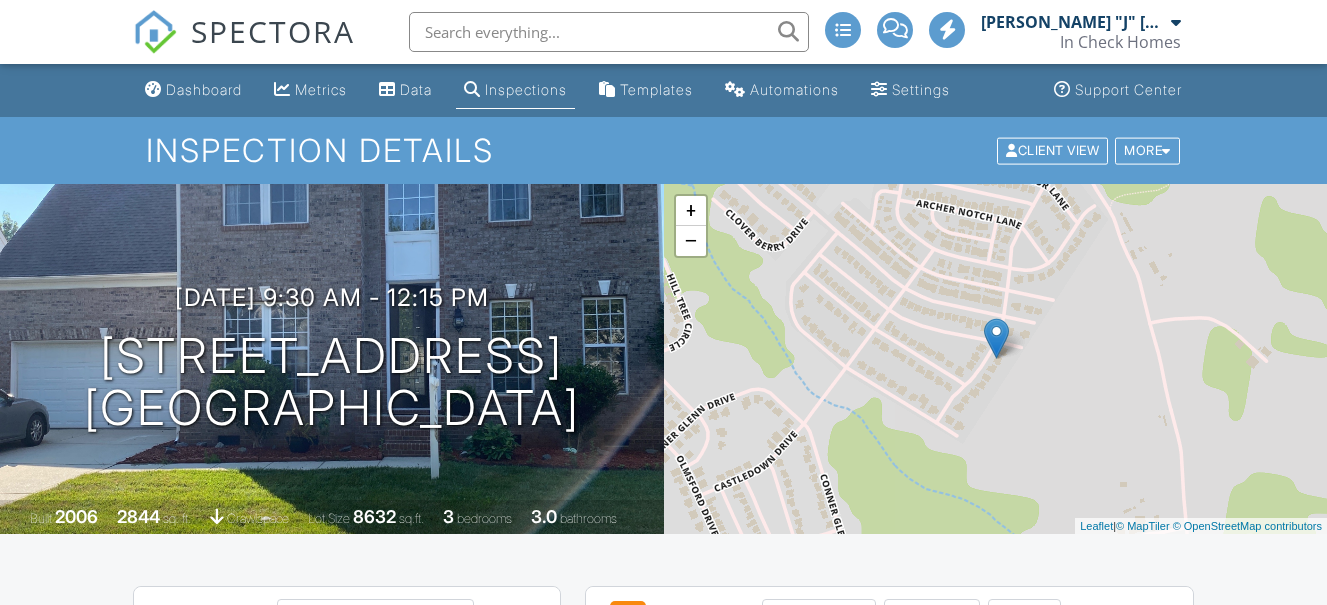 scroll, scrollTop: 448, scrollLeft: 0, axis: vertical 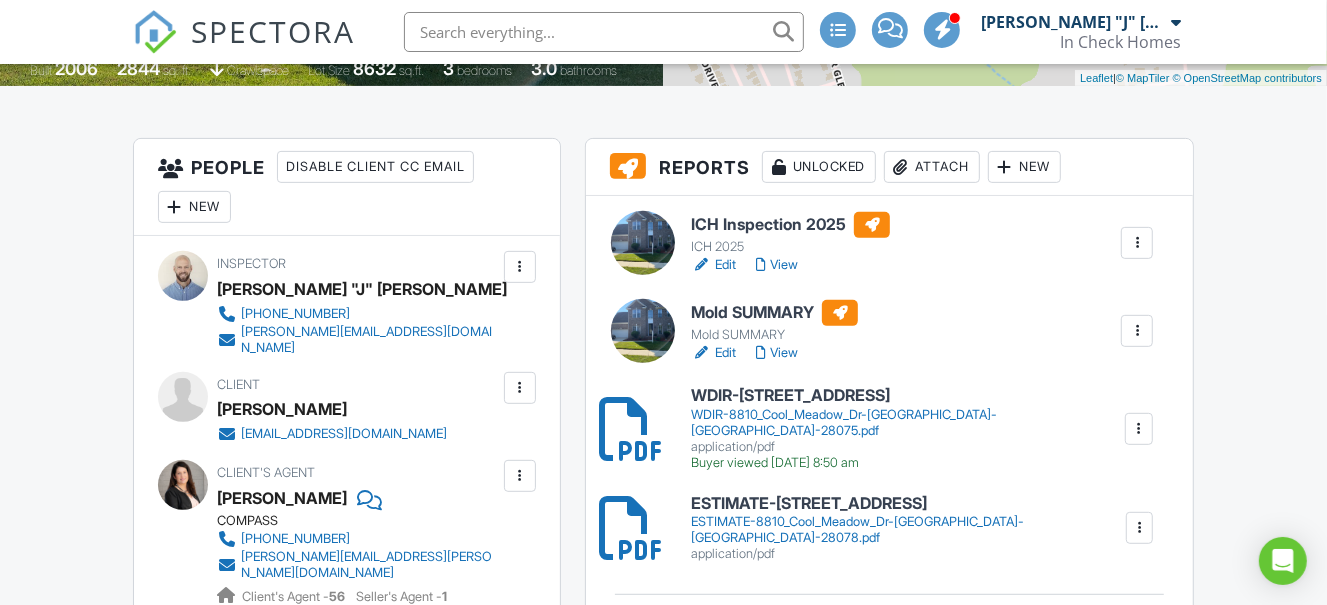 click at bounding box center (1137, 331) 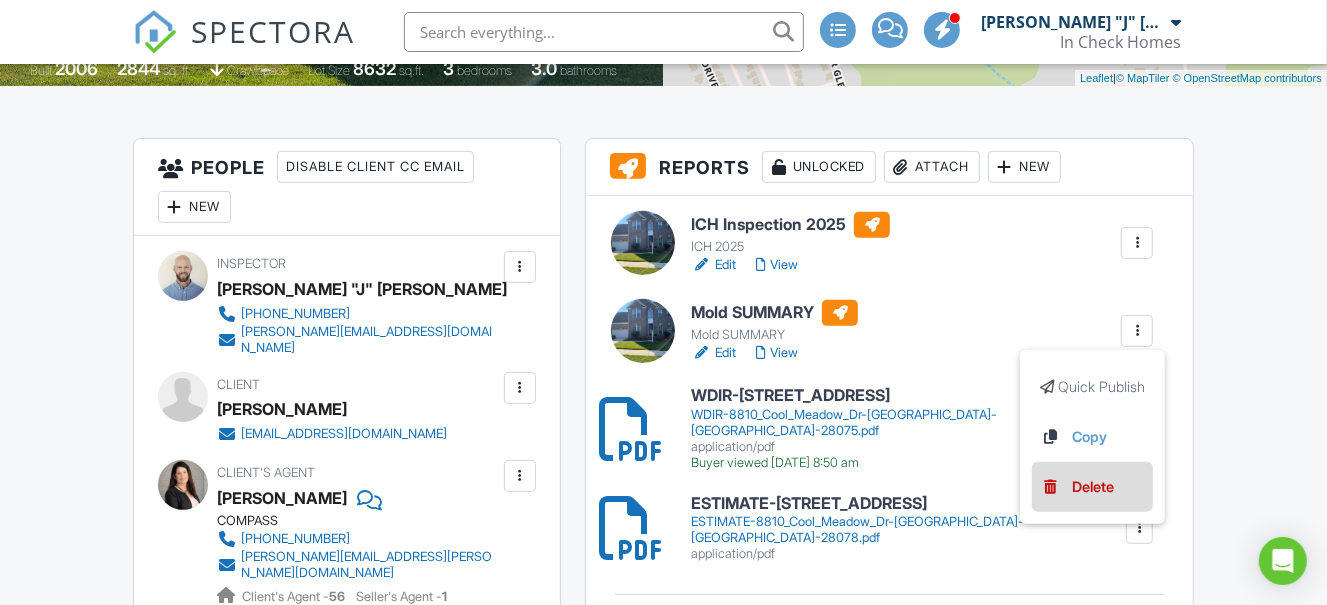 click on "Delete" at bounding box center (1093, 487) 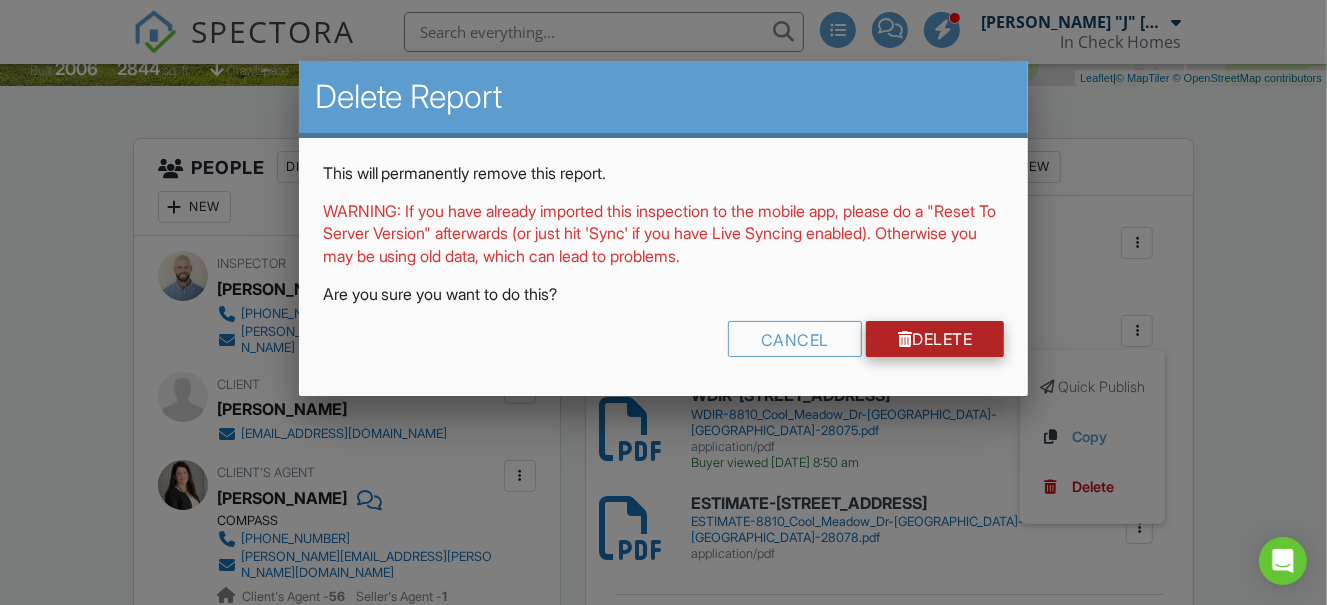 click on "Delete" at bounding box center (935, 339) 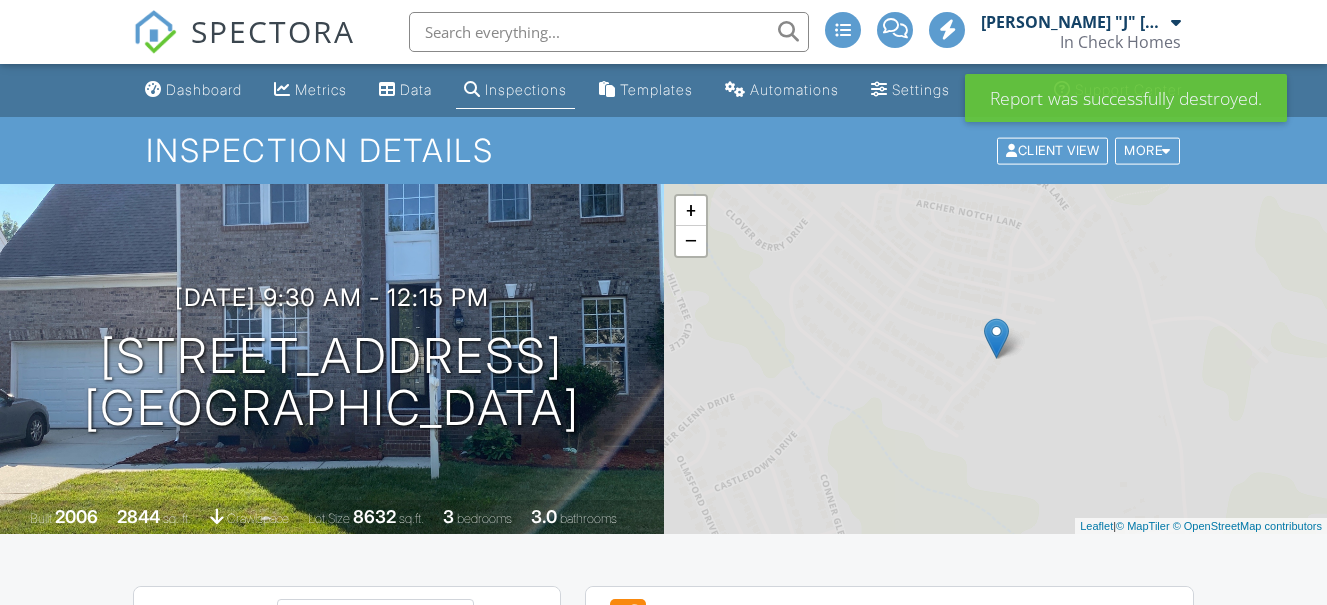 scroll, scrollTop: 0, scrollLeft: 0, axis: both 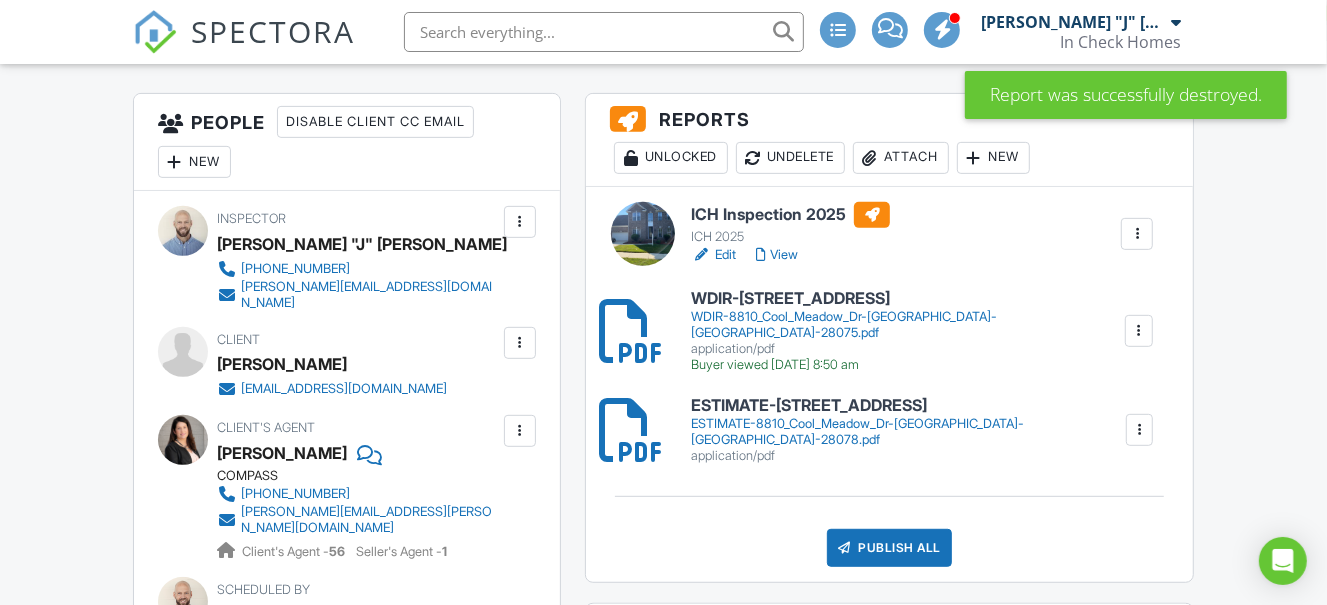 click at bounding box center (1140, 430) 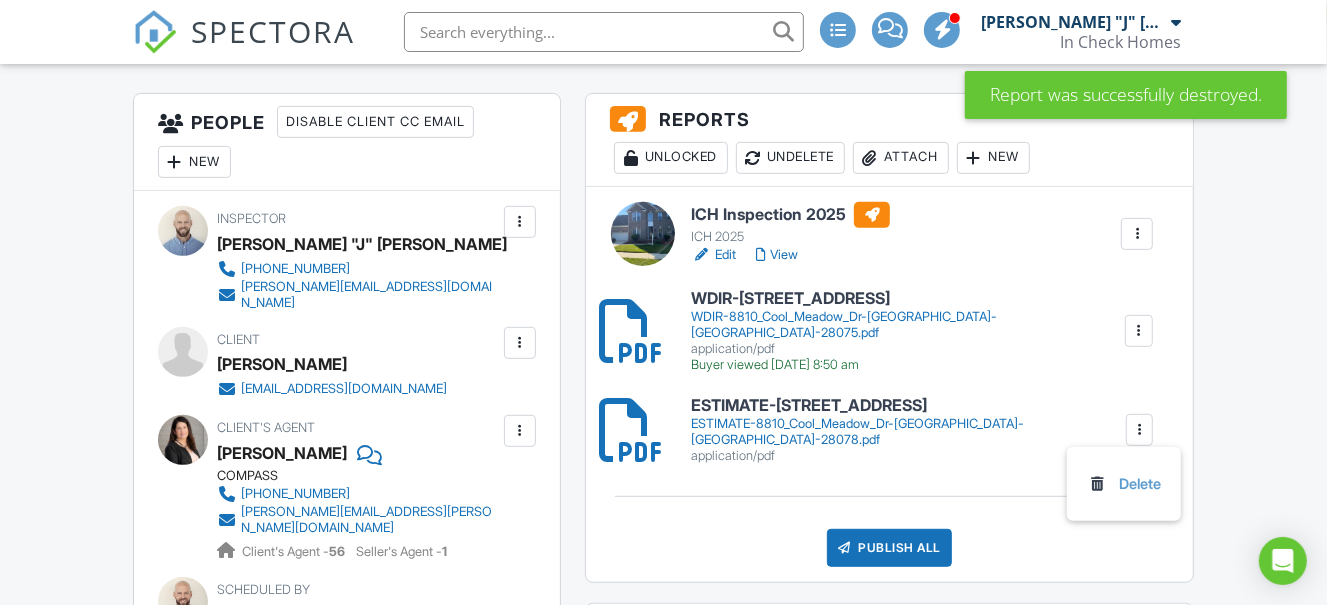 click on "ESTIMATE-8810 Cool Meadow Dr-Huntersville-NC-28078" at bounding box center (907, 406) 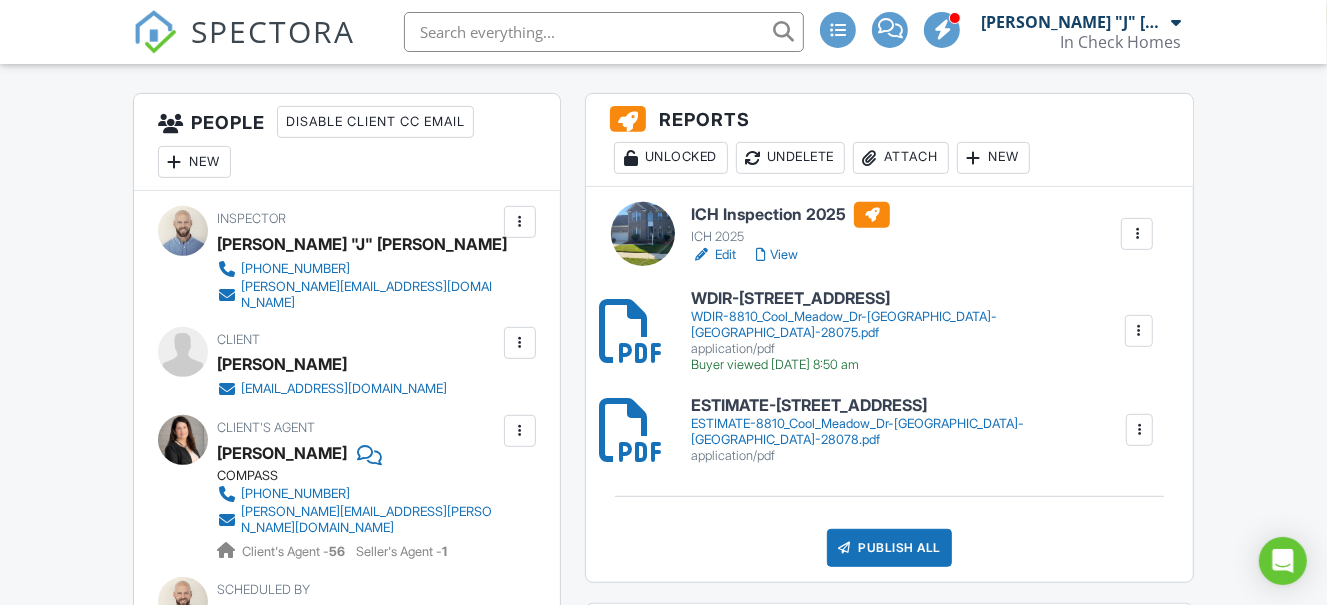click at bounding box center [1140, 430] 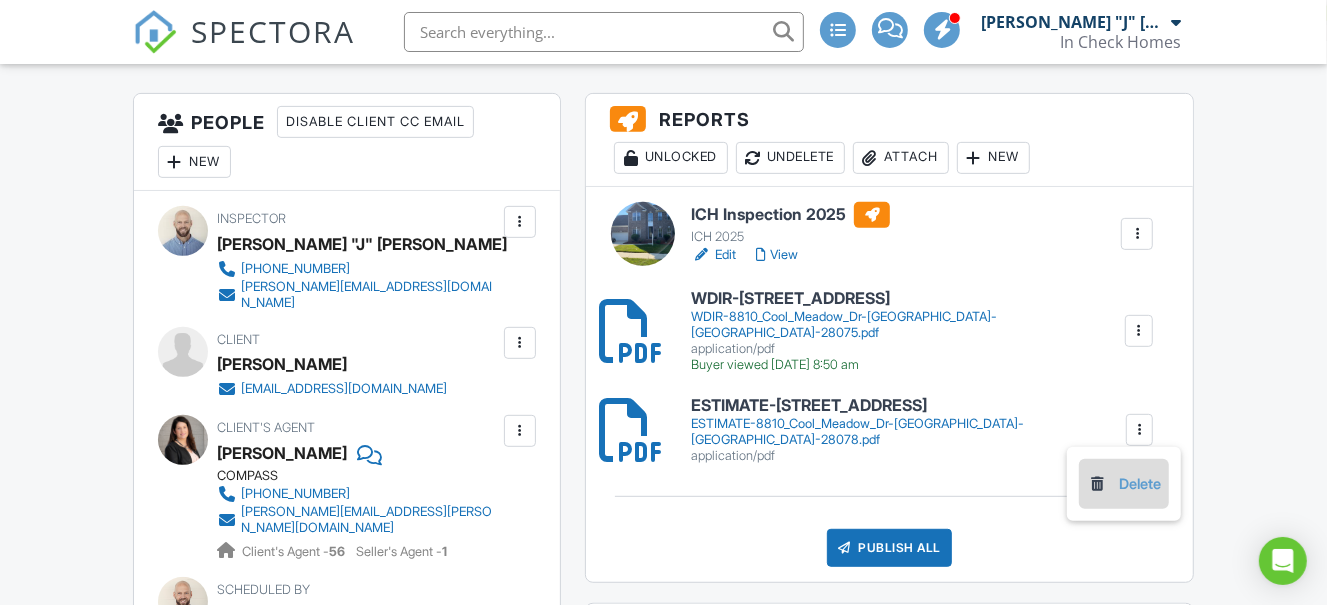 click on "Delete" at bounding box center [1124, 484] 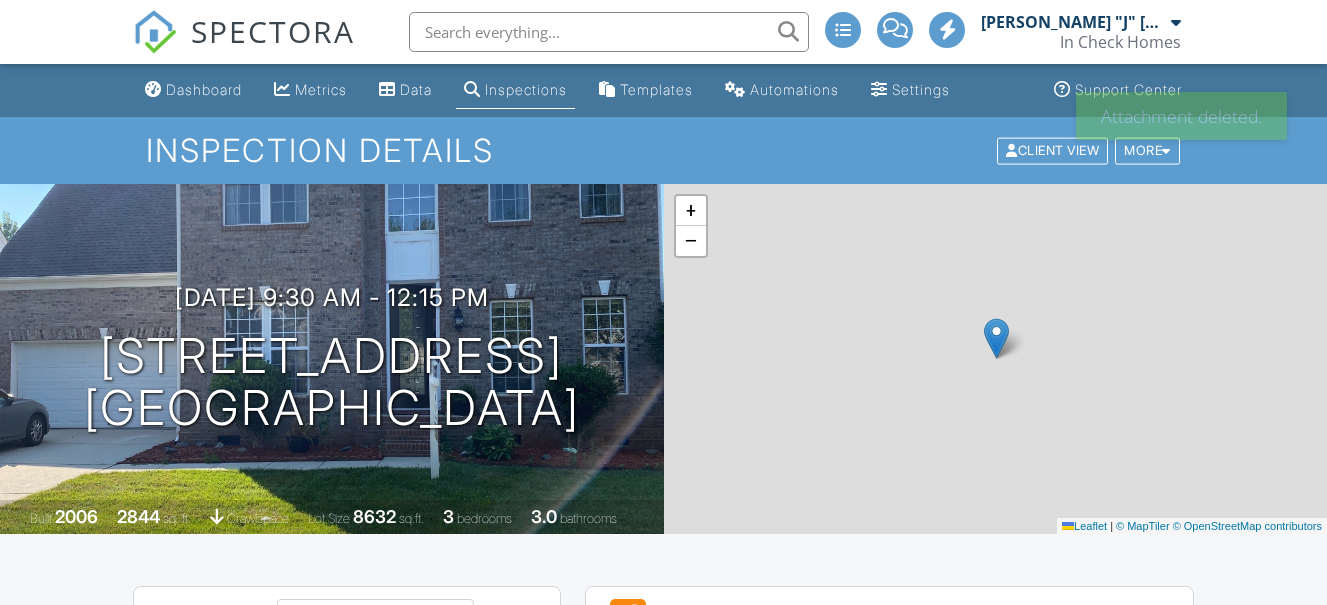 scroll, scrollTop: 0, scrollLeft: 0, axis: both 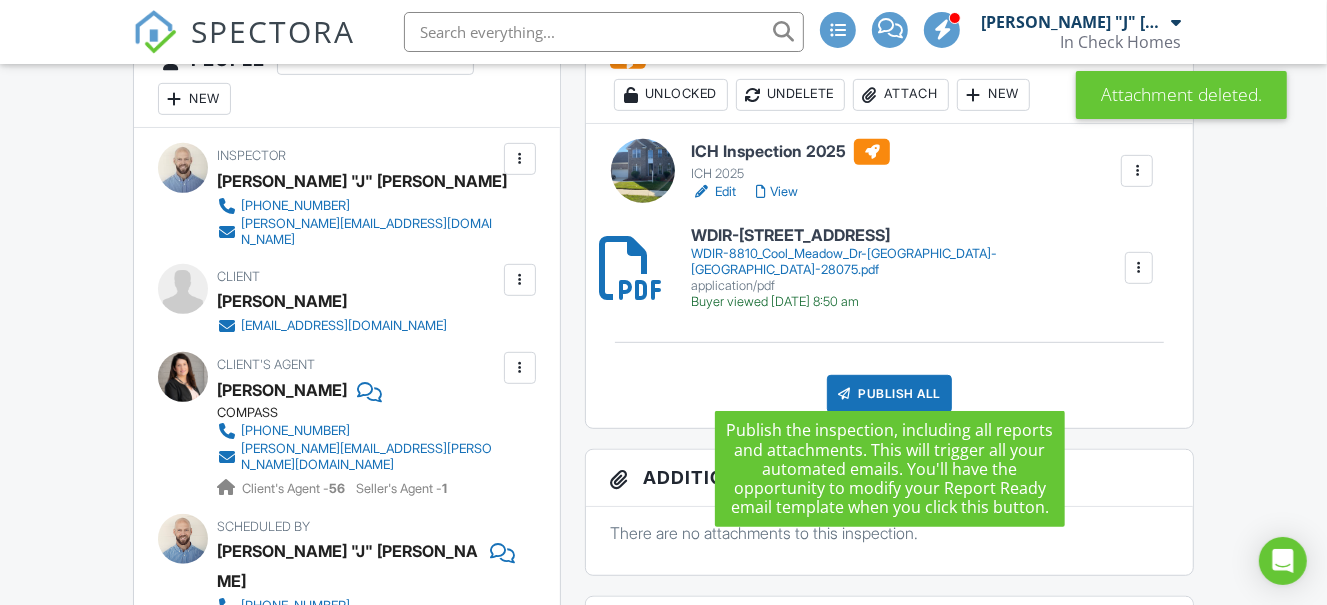 click on "Publish All" at bounding box center [889, 394] 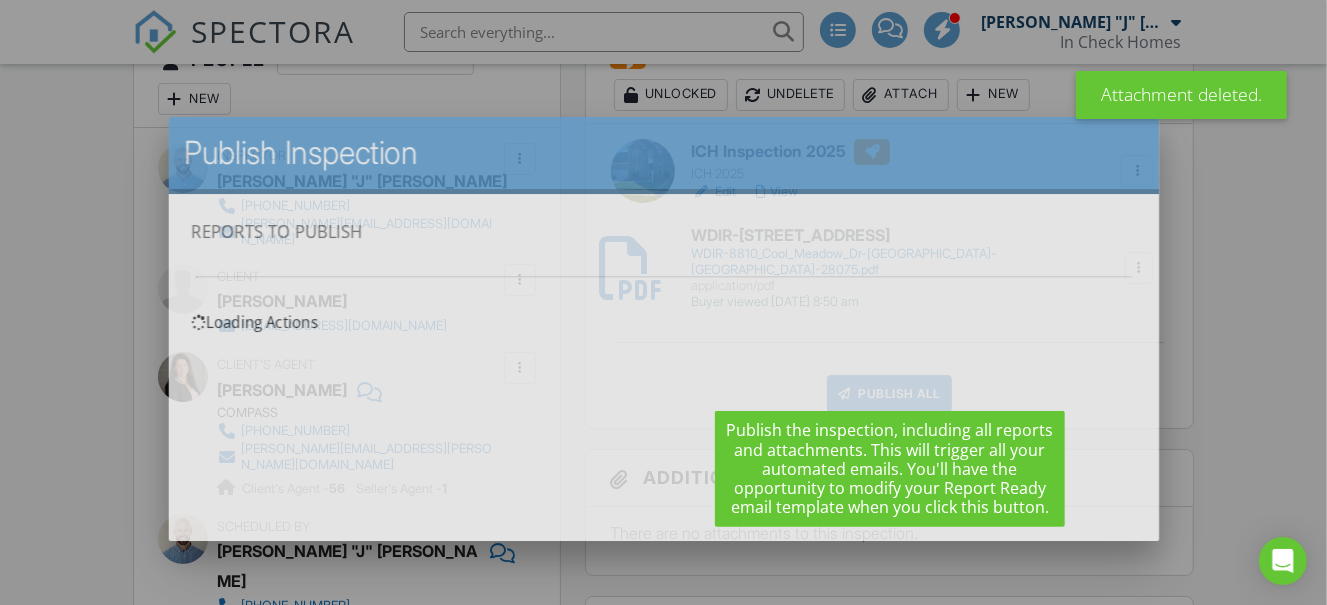 scroll, scrollTop: 0, scrollLeft: 0, axis: both 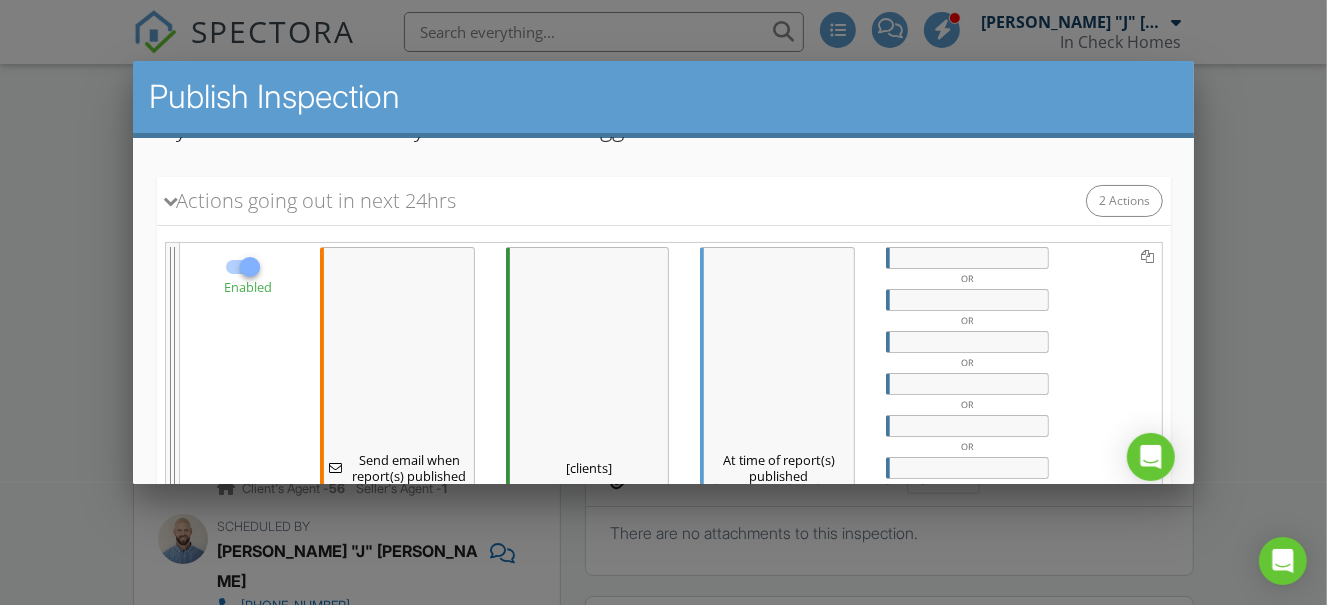 click at bounding box center (966, 257) 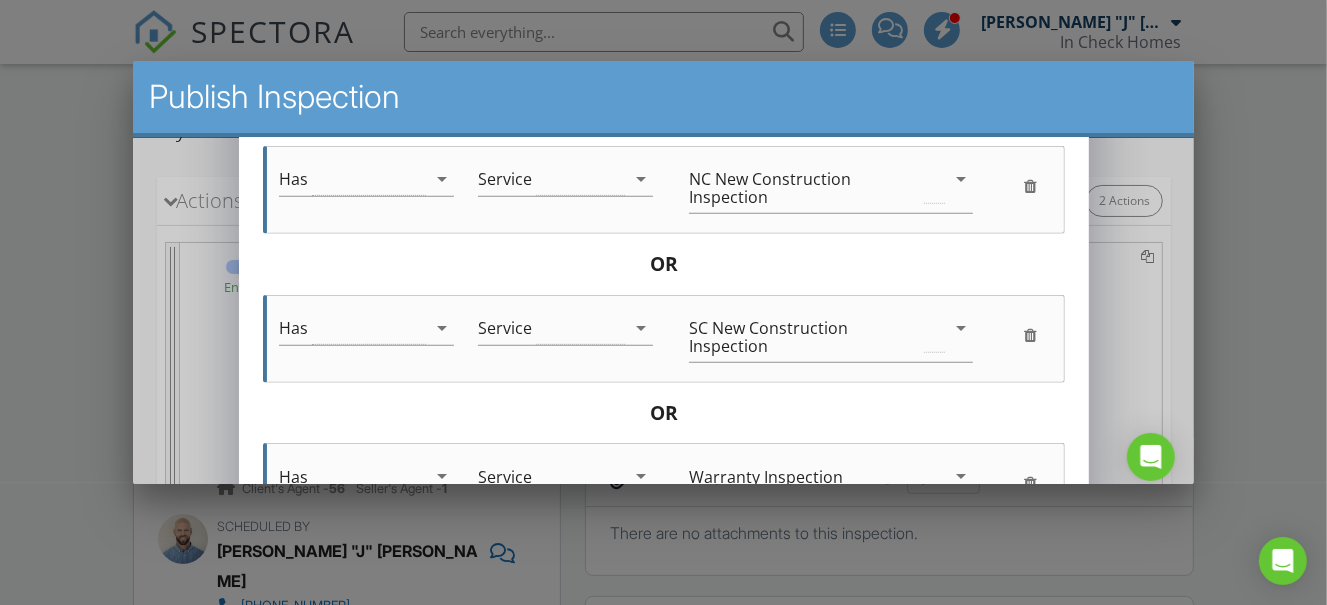 scroll, scrollTop: 1496, scrollLeft: 0, axis: vertical 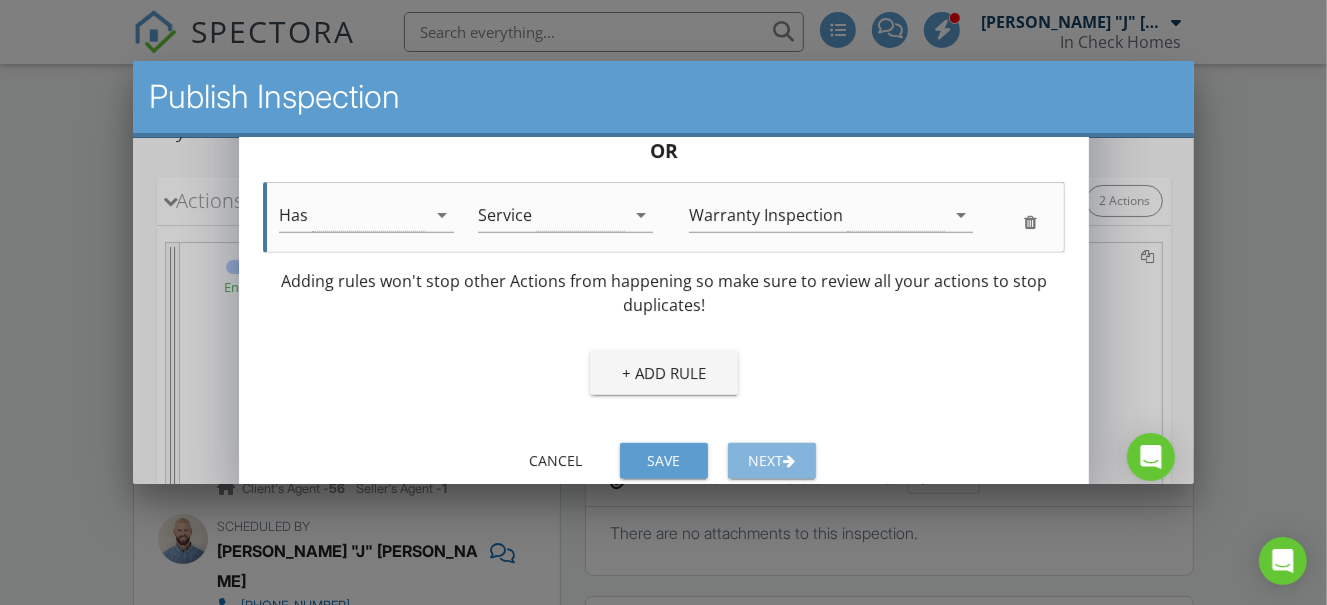 click on "Next" at bounding box center (771, 459) 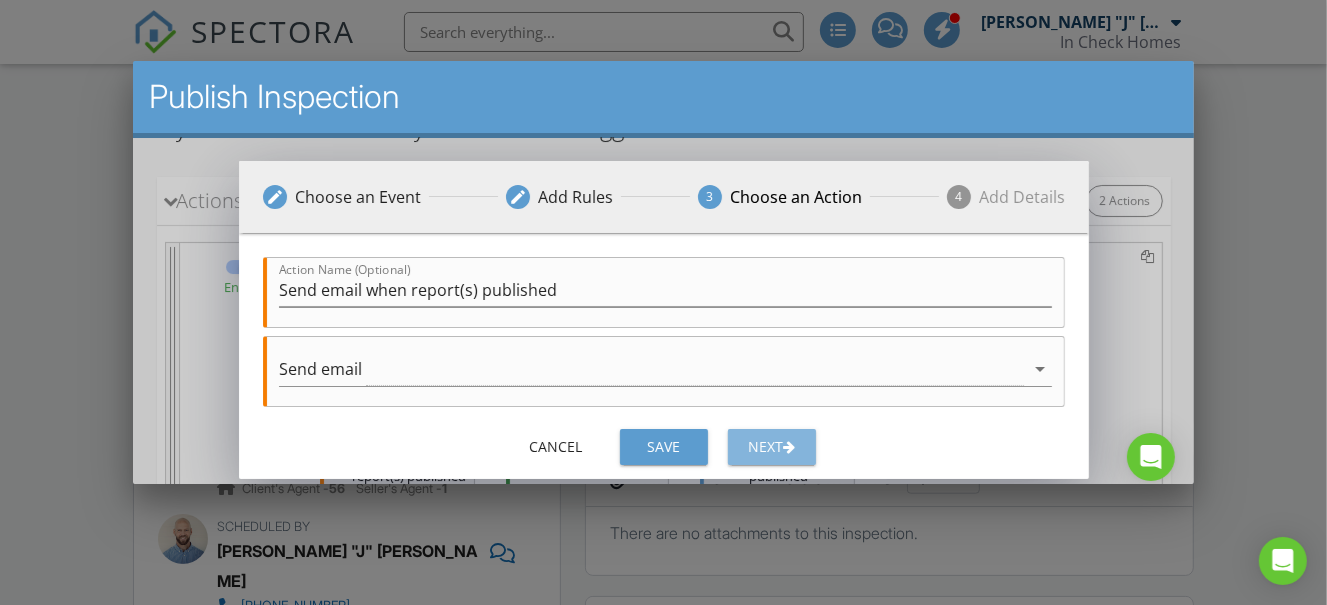 click on "Next" at bounding box center (771, 445) 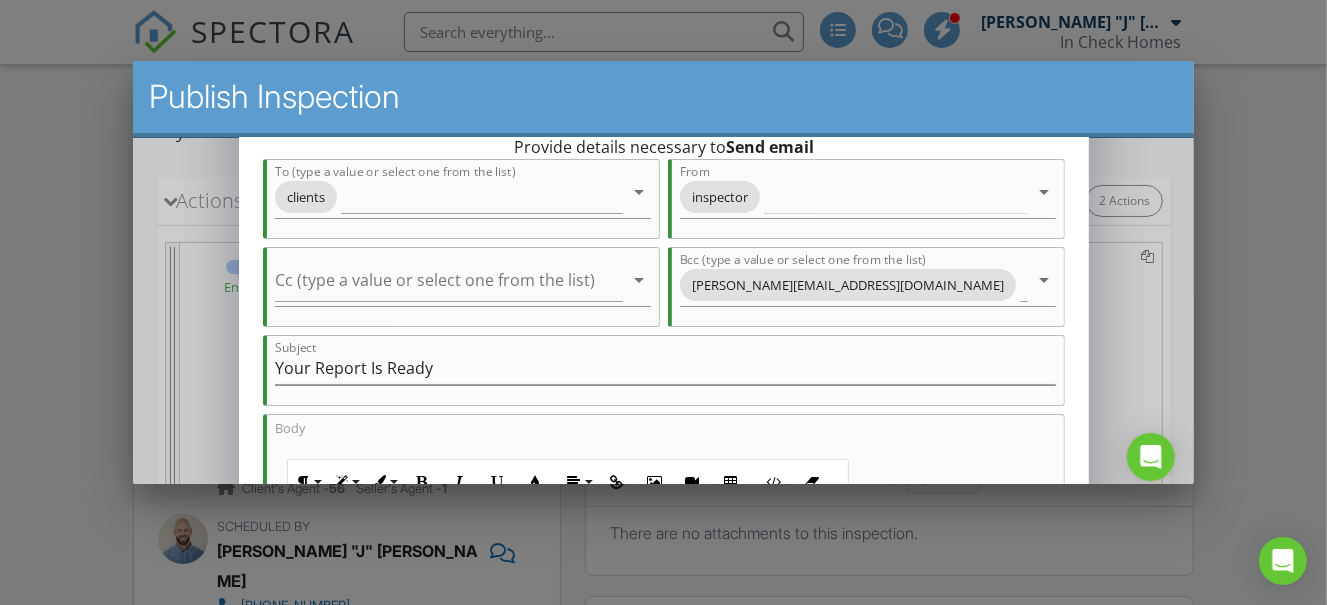 scroll, scrollTop: 105, scrollLeft: 0, axis: vertical 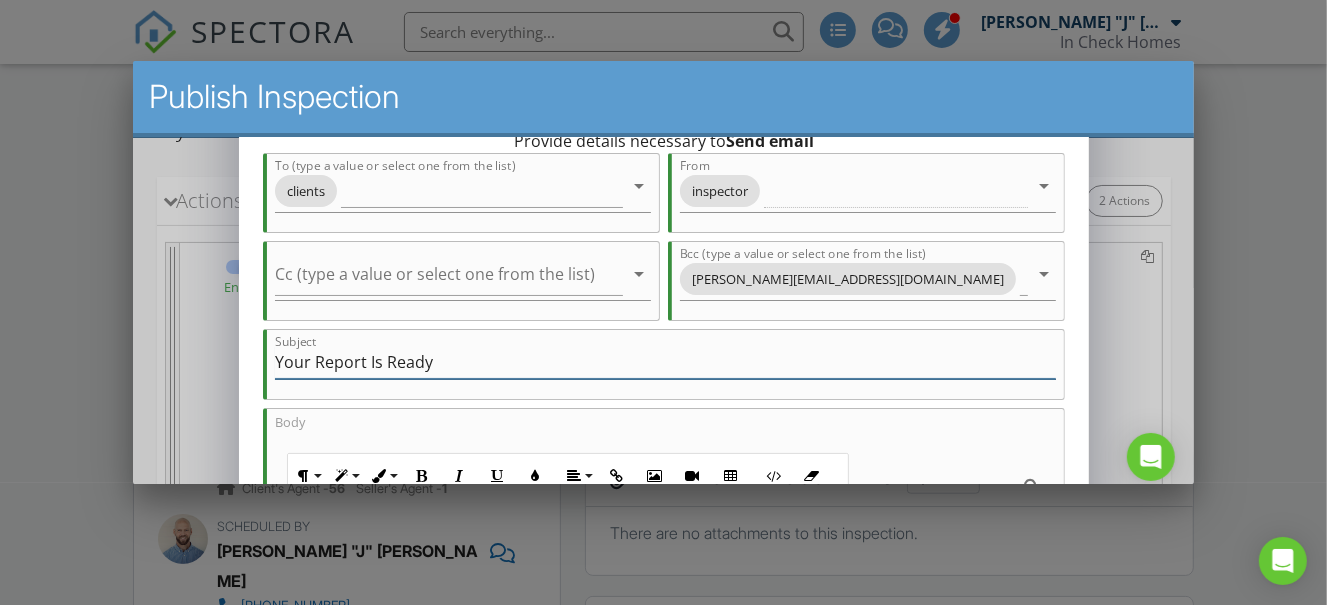click on "Your Report Is Ready" at bounding box center (664, 361) 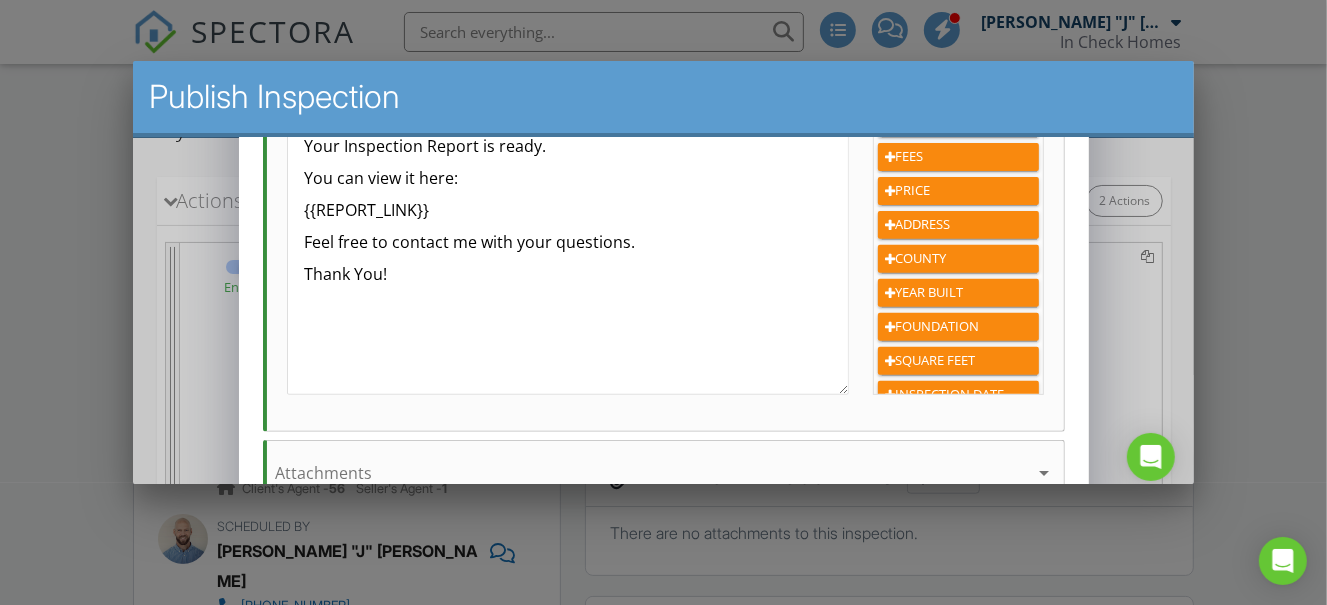 scroll, scrollTop: 449, scrollLeft: 0, axis: vertical 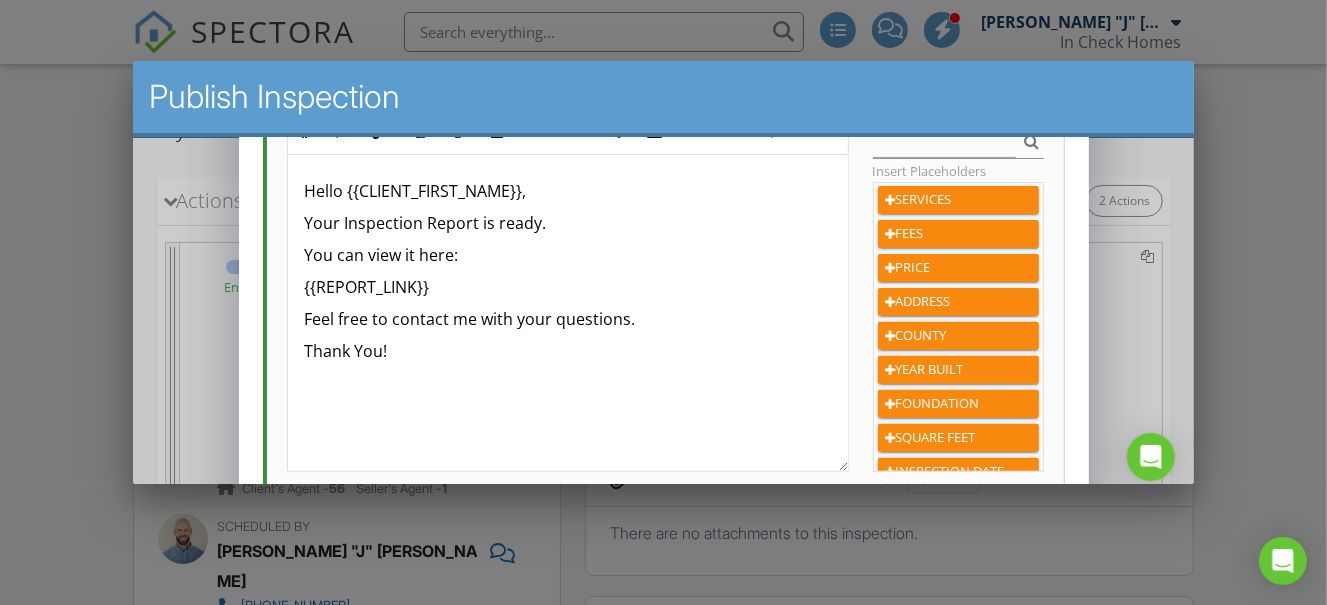 type on "Your Report & WDIR Is Ready" 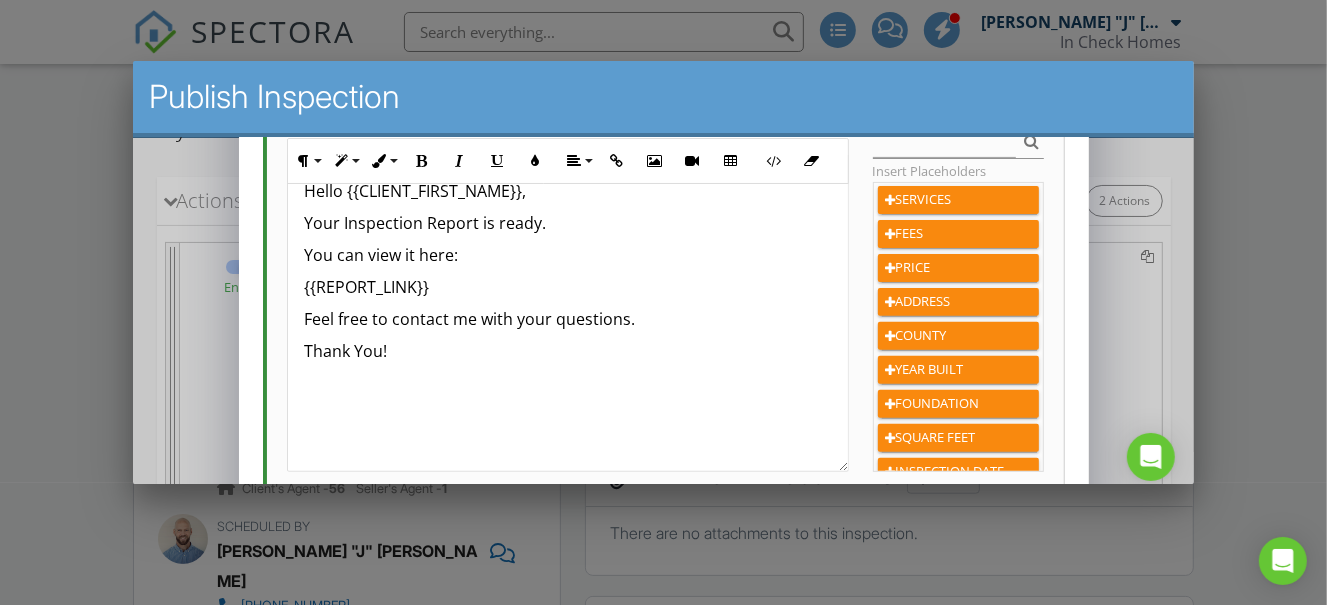 type 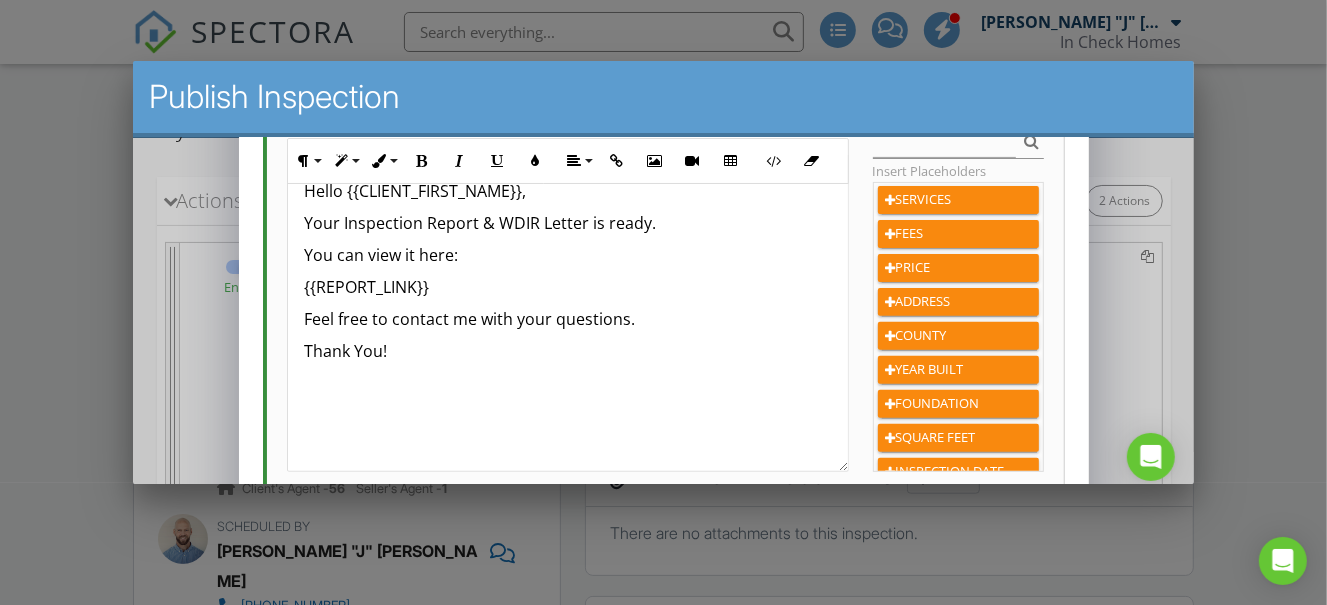 click on "Feel free to contact me with your questions." at bounding box center (566, 318) 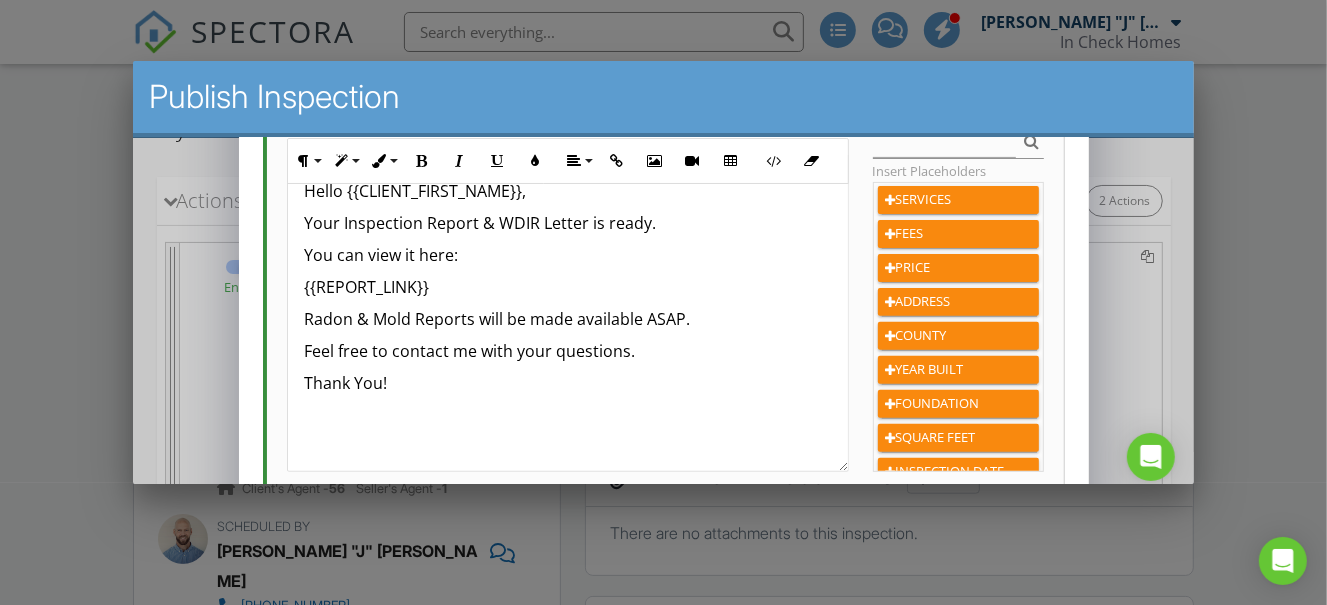 click on "Radon & Mold Reports will be made available ASAP." at bounding box center [566, 318] 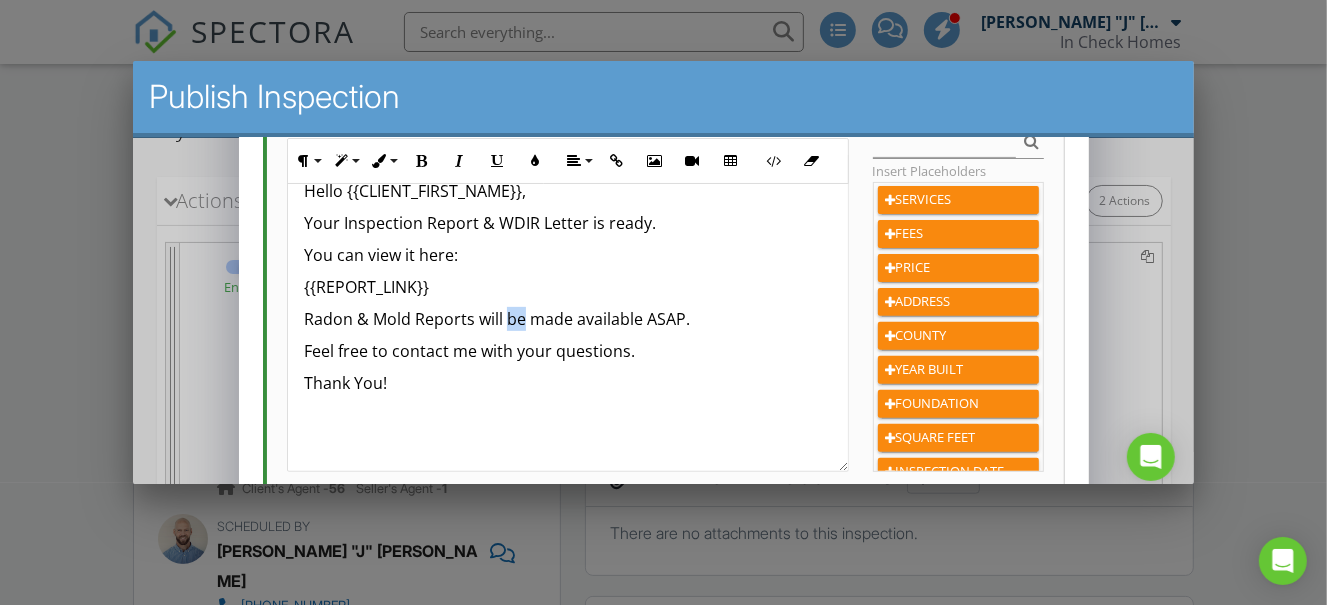 click on "Radon & Mold Reports will be made available ASAP." at bounding box center (566, 318) 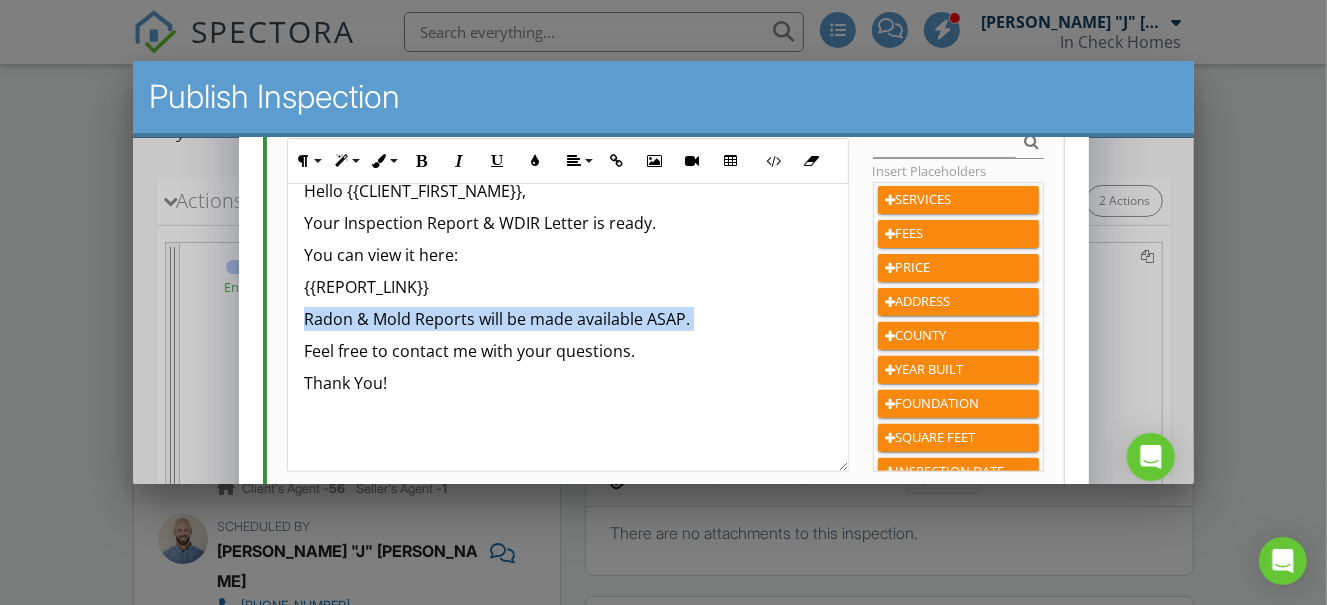 copy on "Radon & Mold Reports will be made available ASAP." 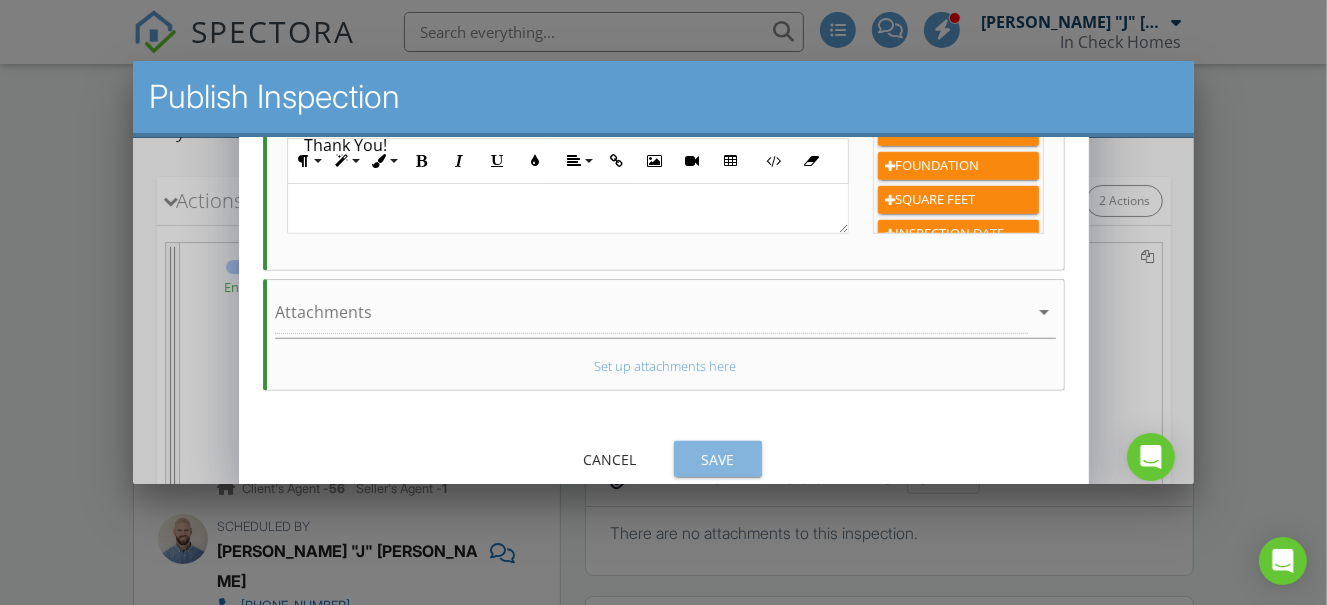click on "Save" at bounding box center (717, 458) 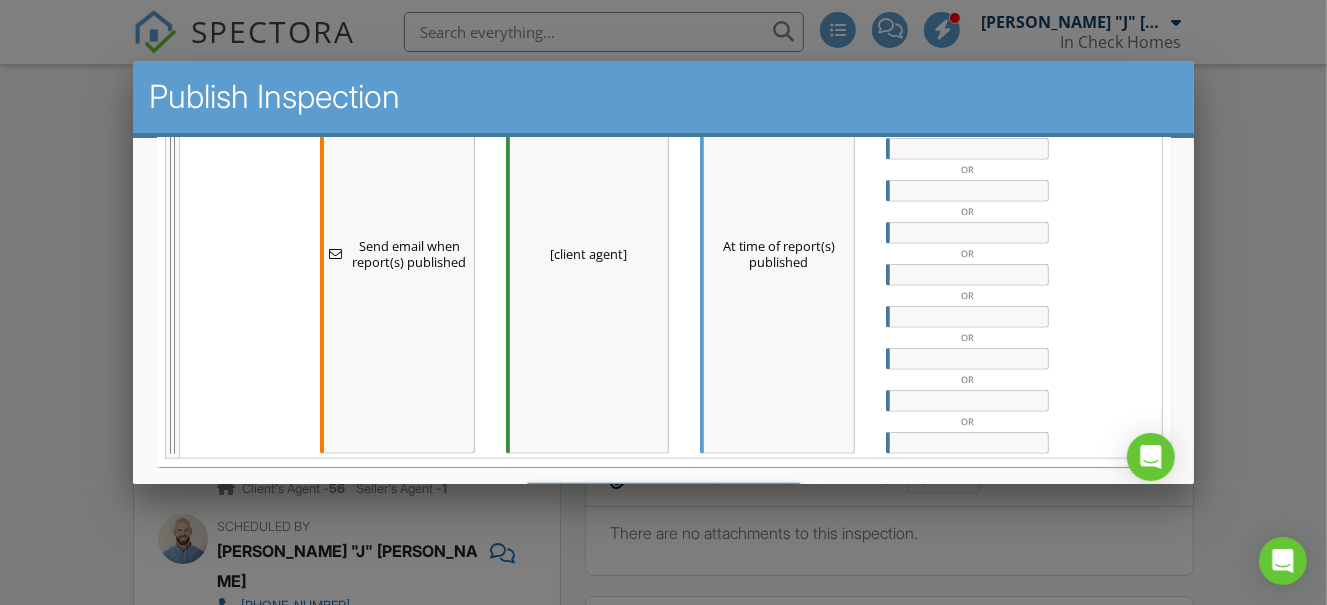 scroll, scrollTop: 1343, scrollLeft: 0, axis: vertical 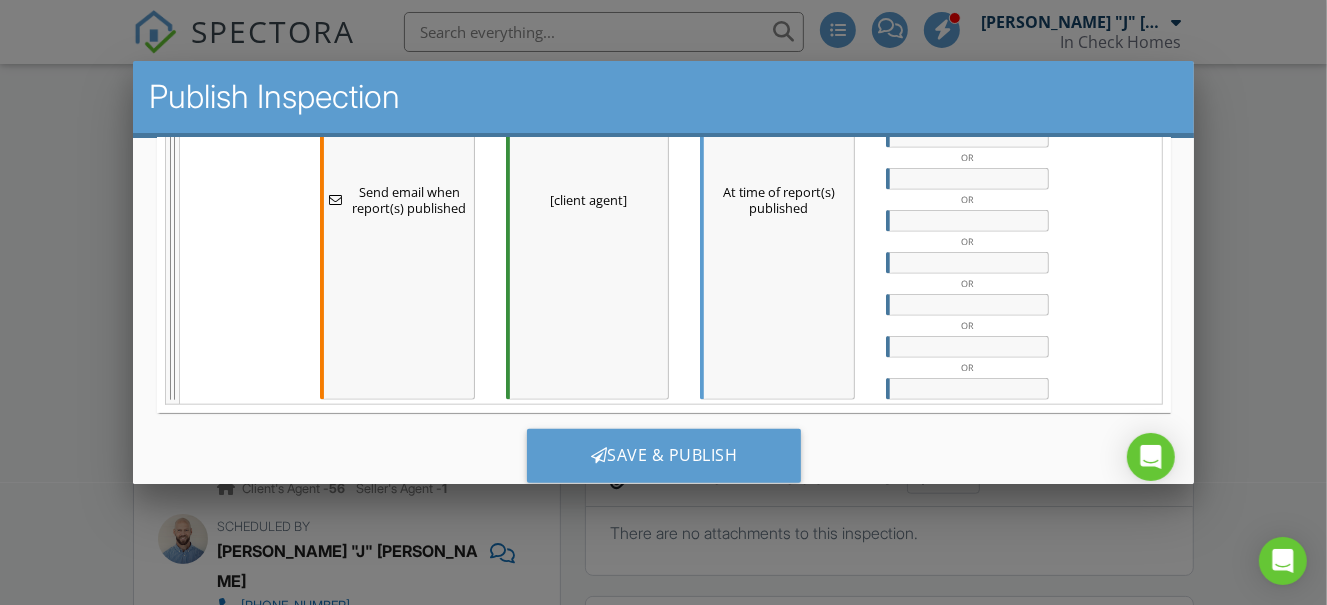 click at bounding box center [966, 388] 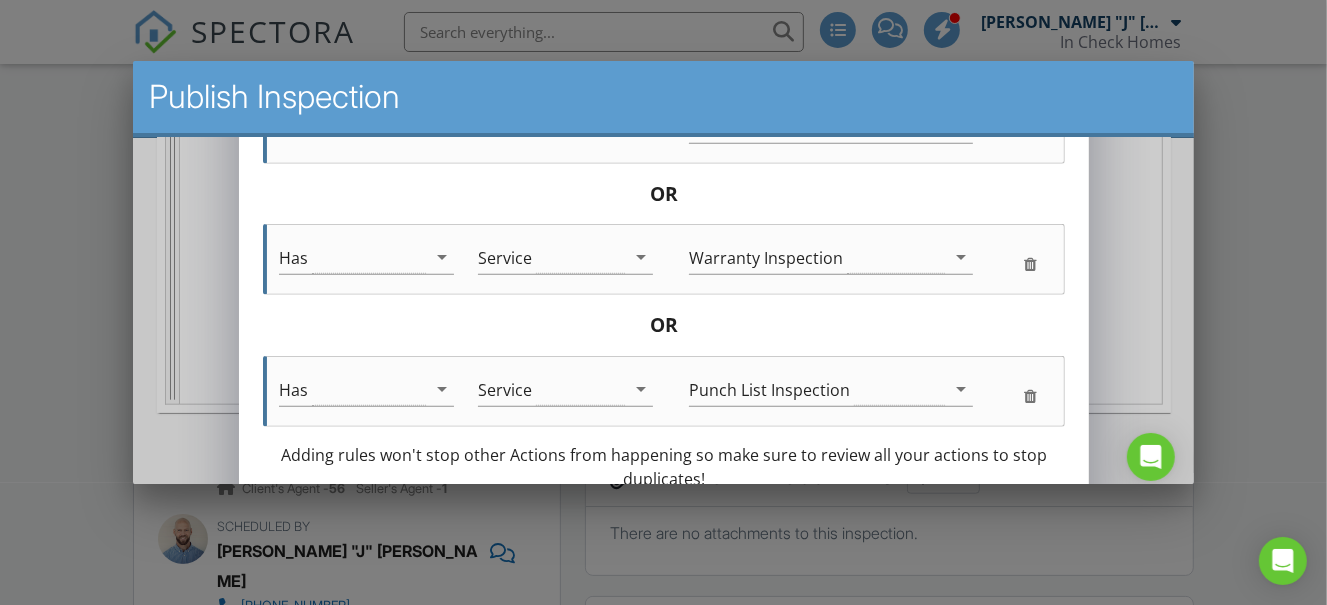 scroll, scrollTop: 1365, scrollLeft: 0, axis: vertical 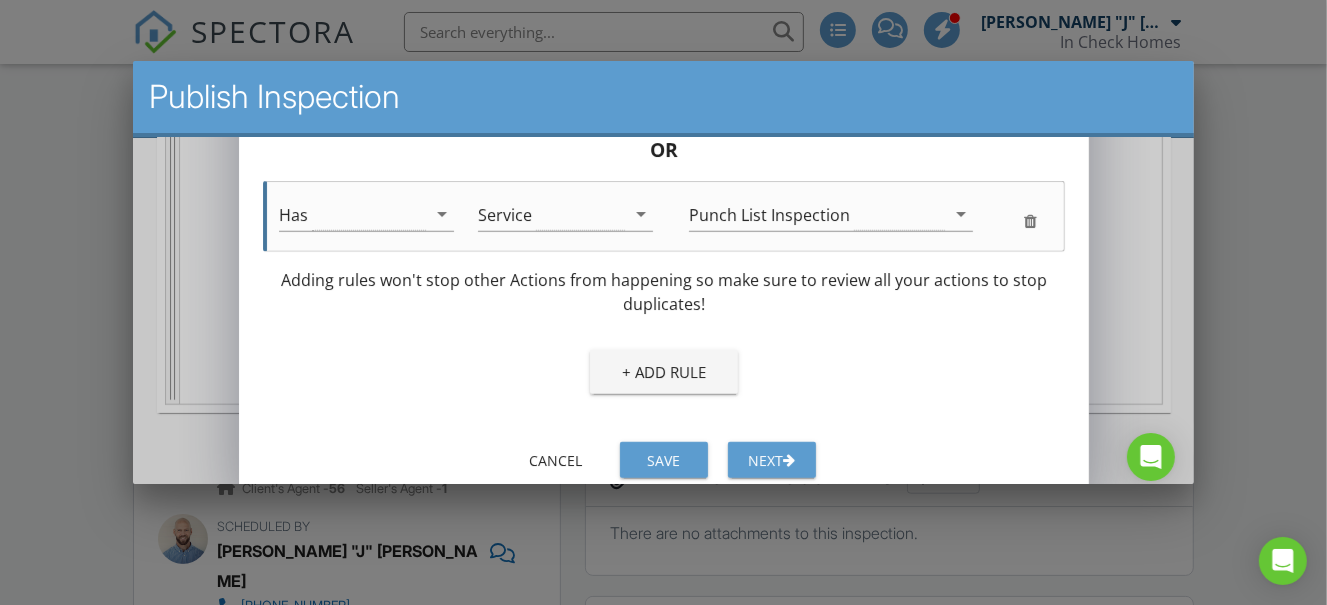 click on "Next" at bounding box center [771, 459] 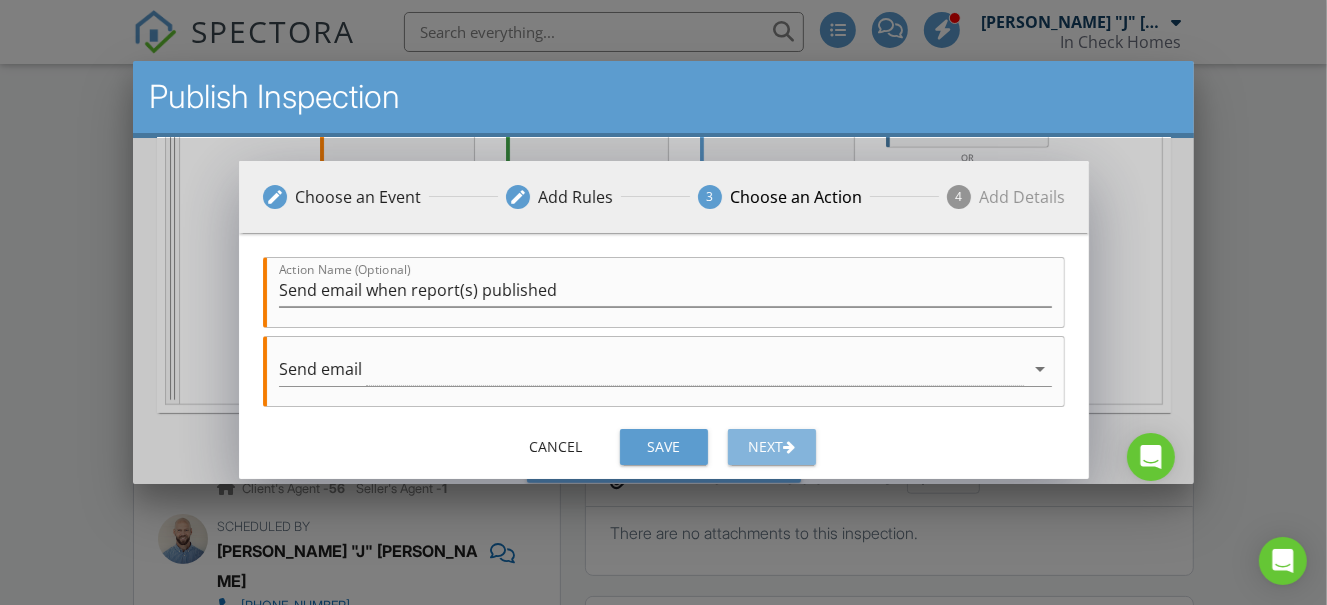 click on "Next" at bounding box center (771, 445) 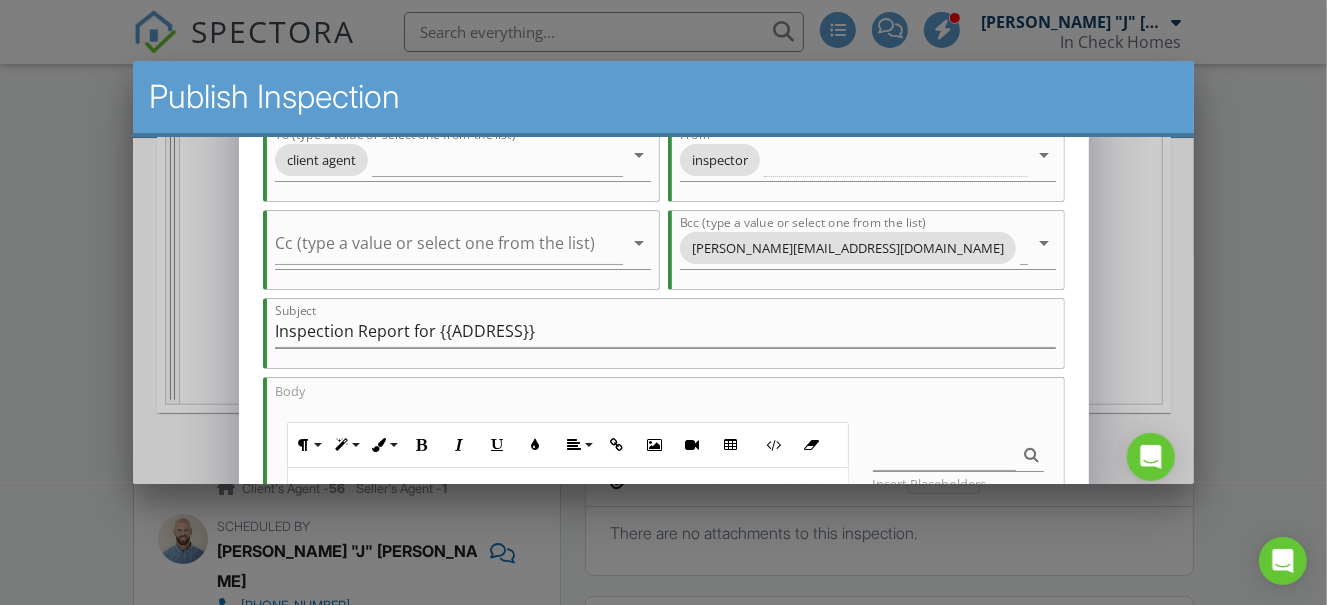 scroll, scrollTop: 145, scrollLeft: 0, axis: vertical 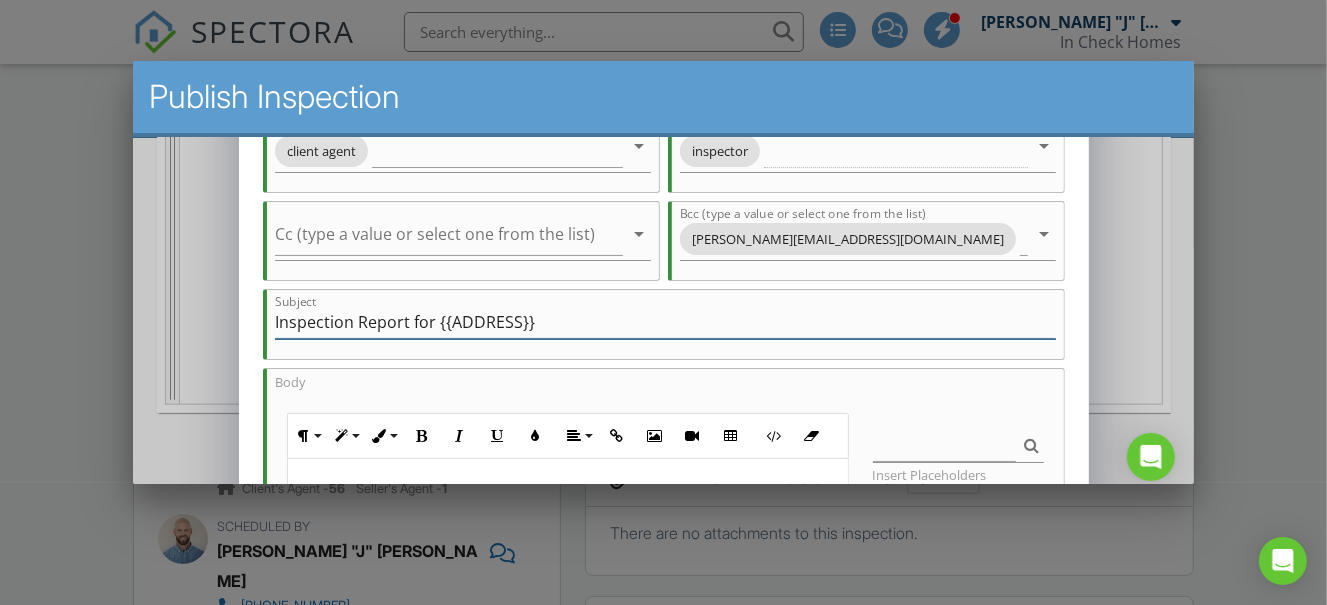click on "Inspection Report for {{ADDRESS}}" at bounding box center [664, 321] 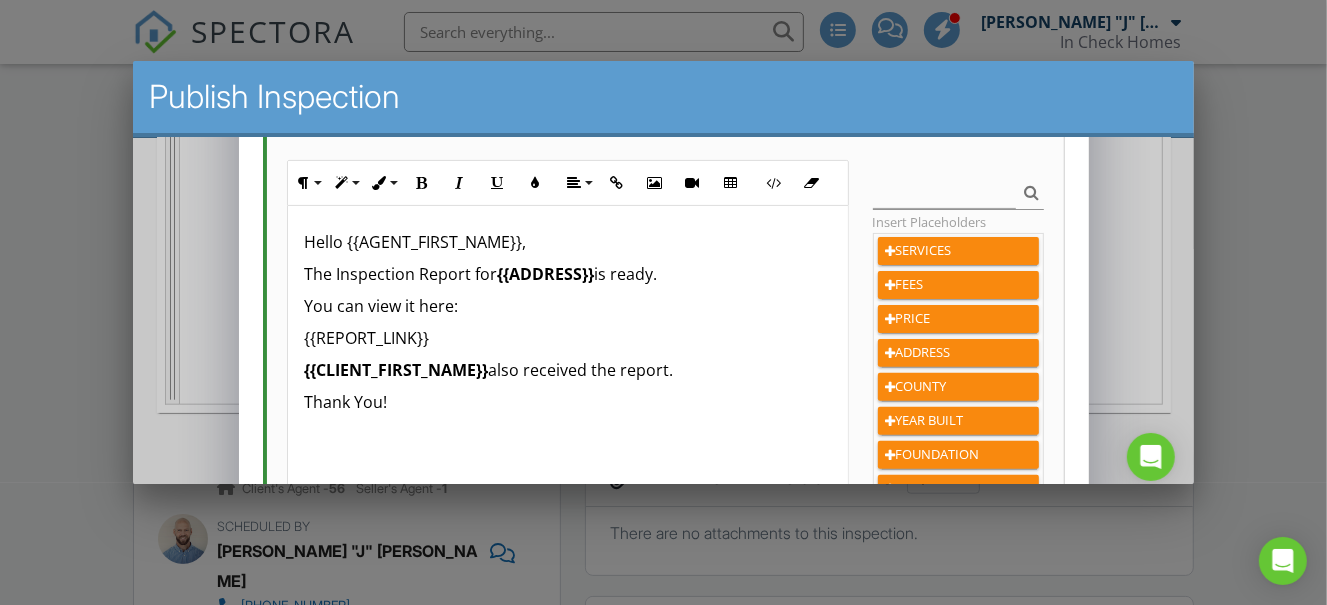 scroll, scrollTop: 442, scrollLeft: 0, axis: vertical 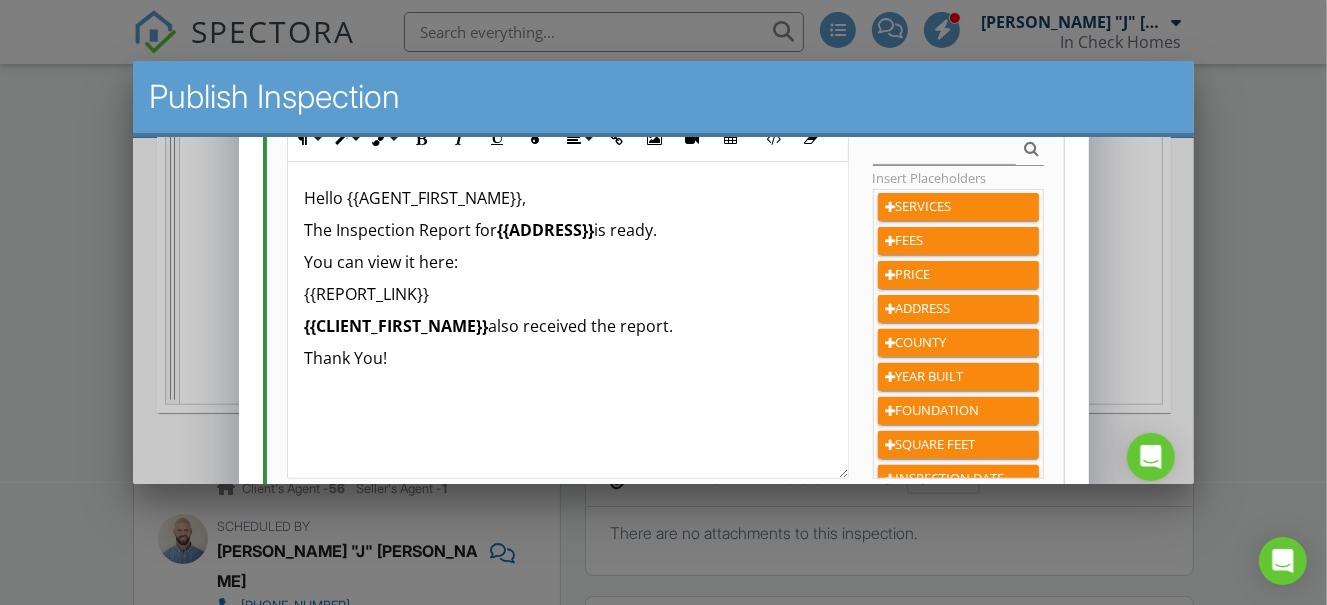 type on "Inspection Report & WDIR for {{ADDRESS}}" 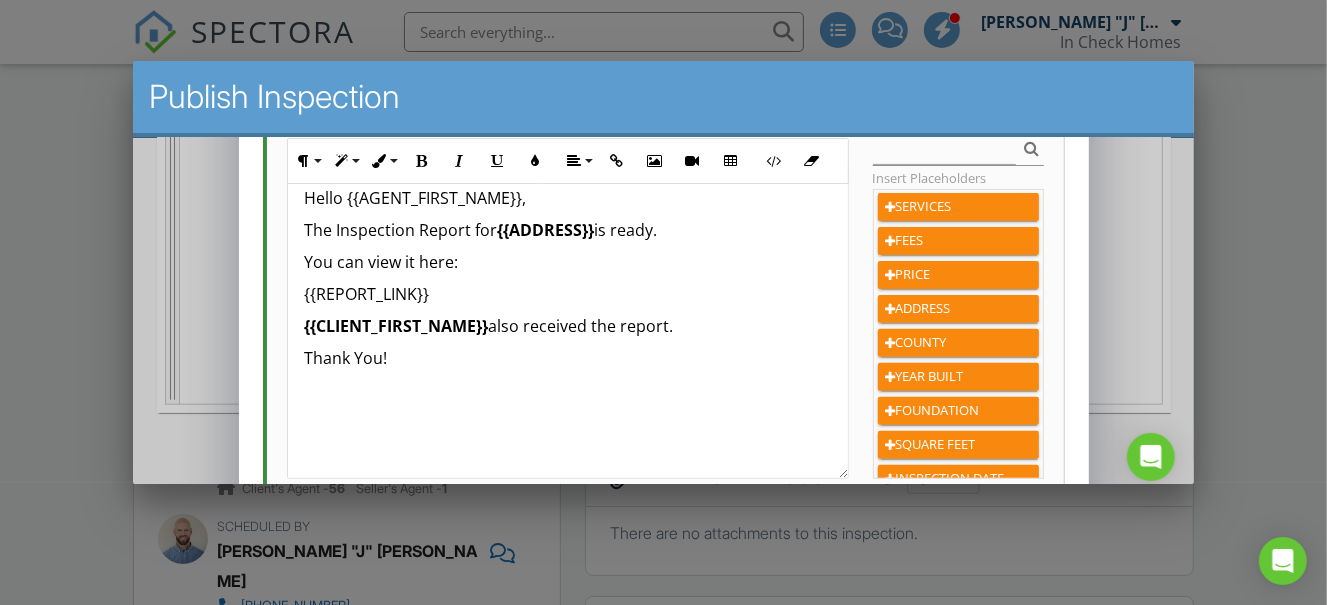 click on "The Inspection Report for  {{ADDRESS}}  is ready." at bounding box center (566, 229) 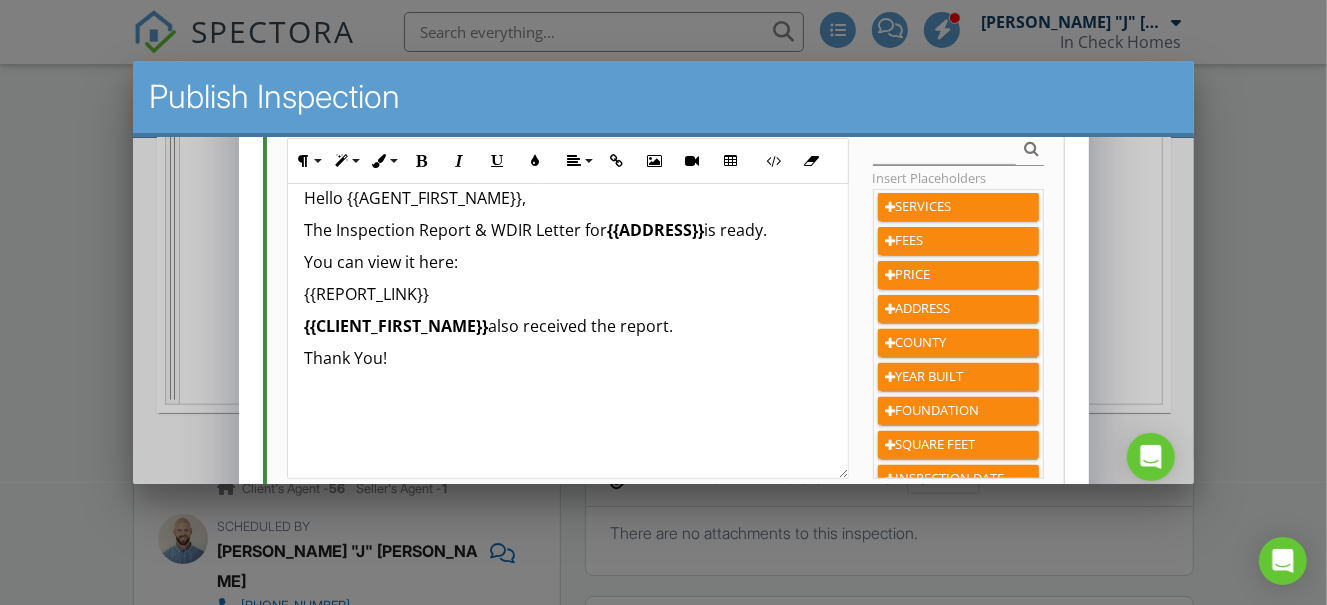 click on "You can view it here:" at bounding box center [566, 261] 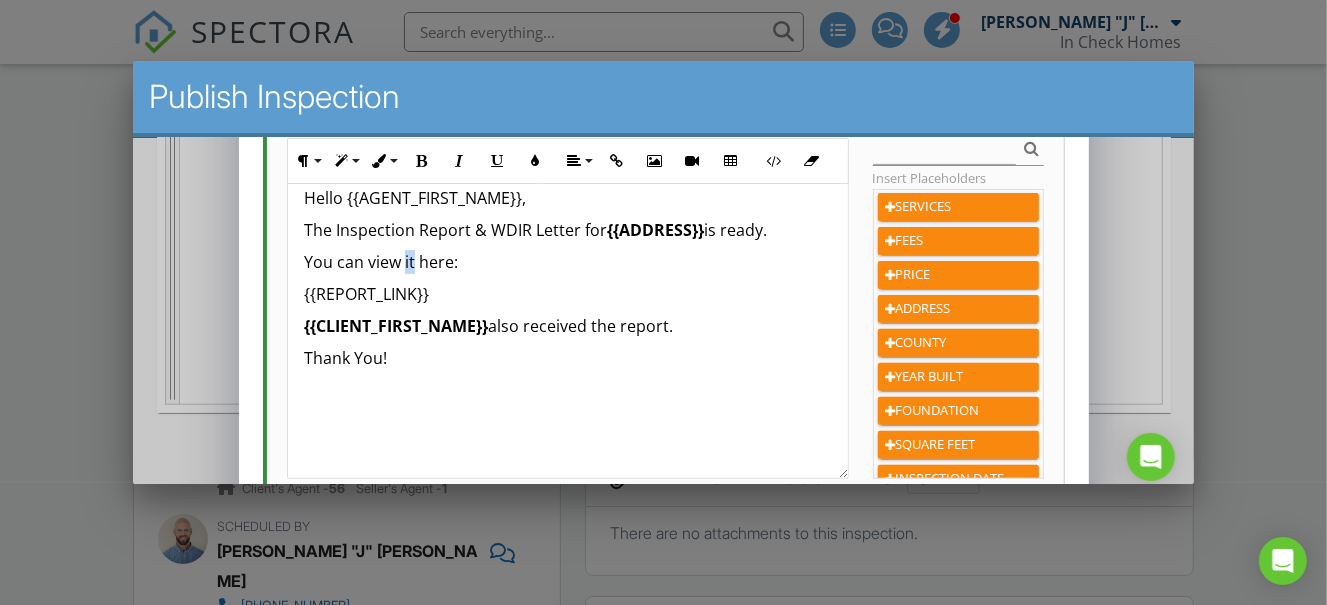 click on "You can view it here:" at bounding box center (566, 261) 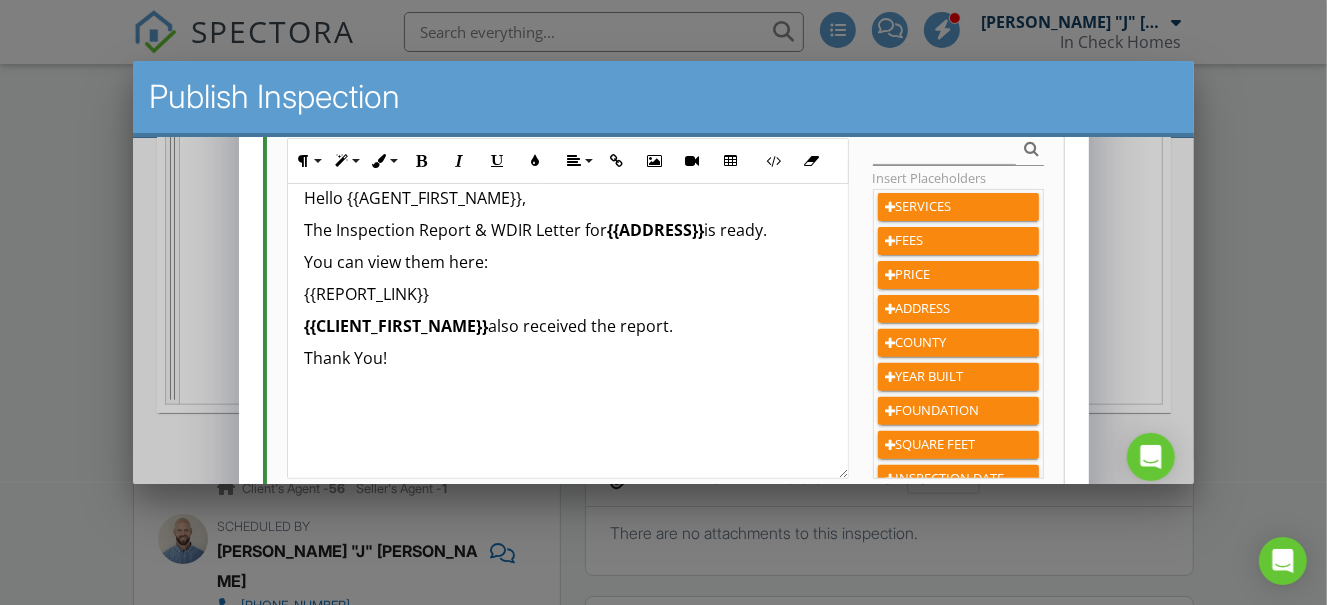 click on "Thank You!" at bounding box center (566, 357) 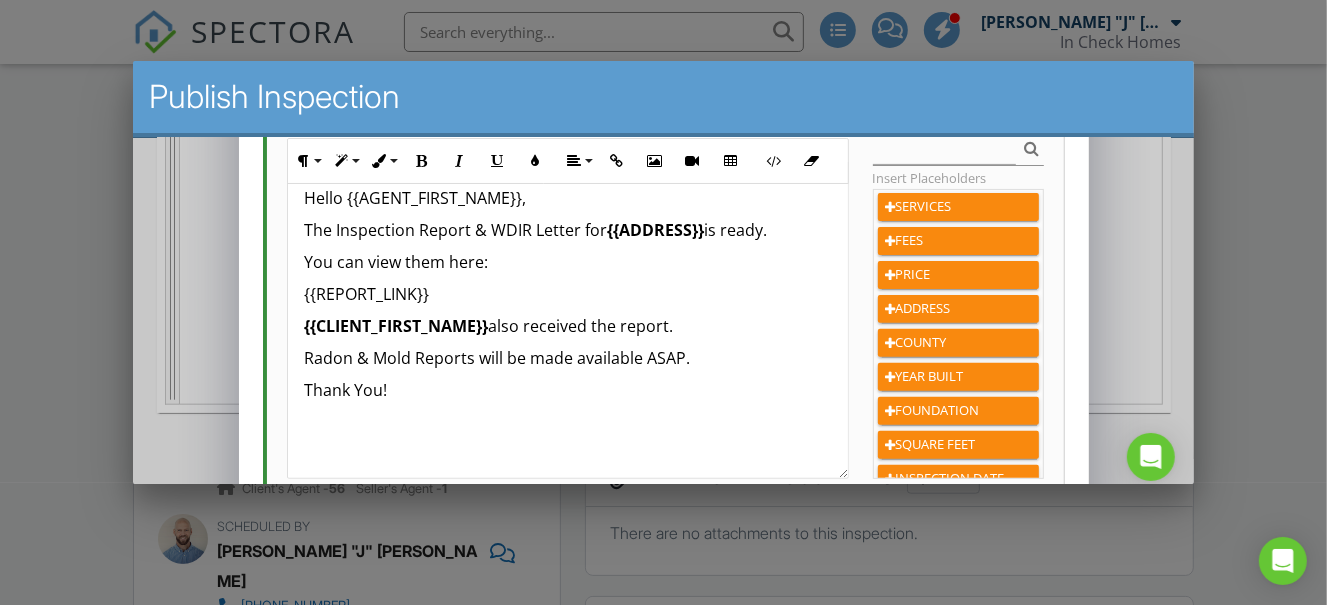 scroll, scrollTop: 0, scrollLeft: 0, axis: both 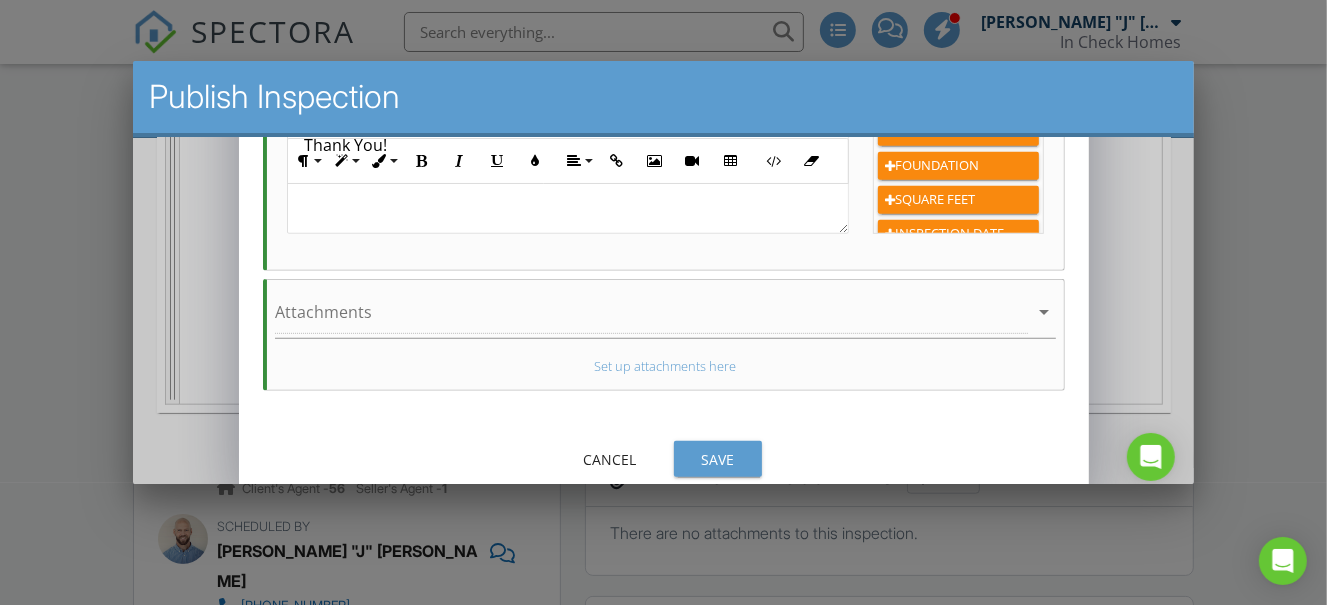 click on "Save" at bounding box center [717, 458] 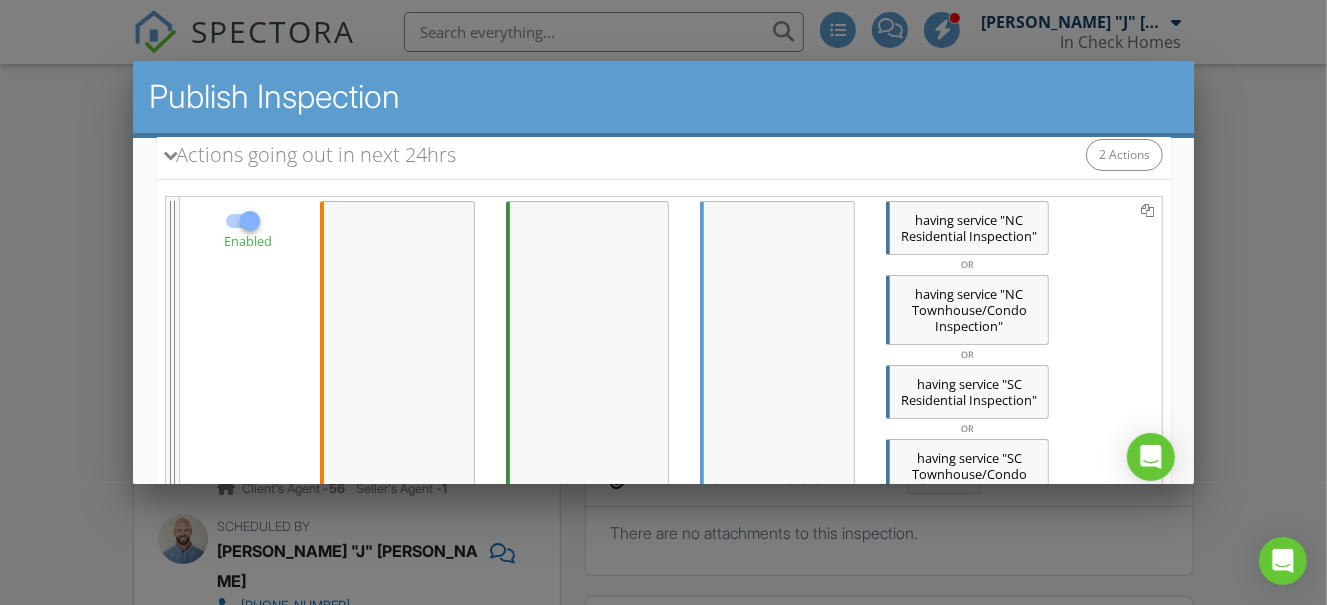 scroll, scrollTop: 271, scrollLeft: 0, axis: vertical 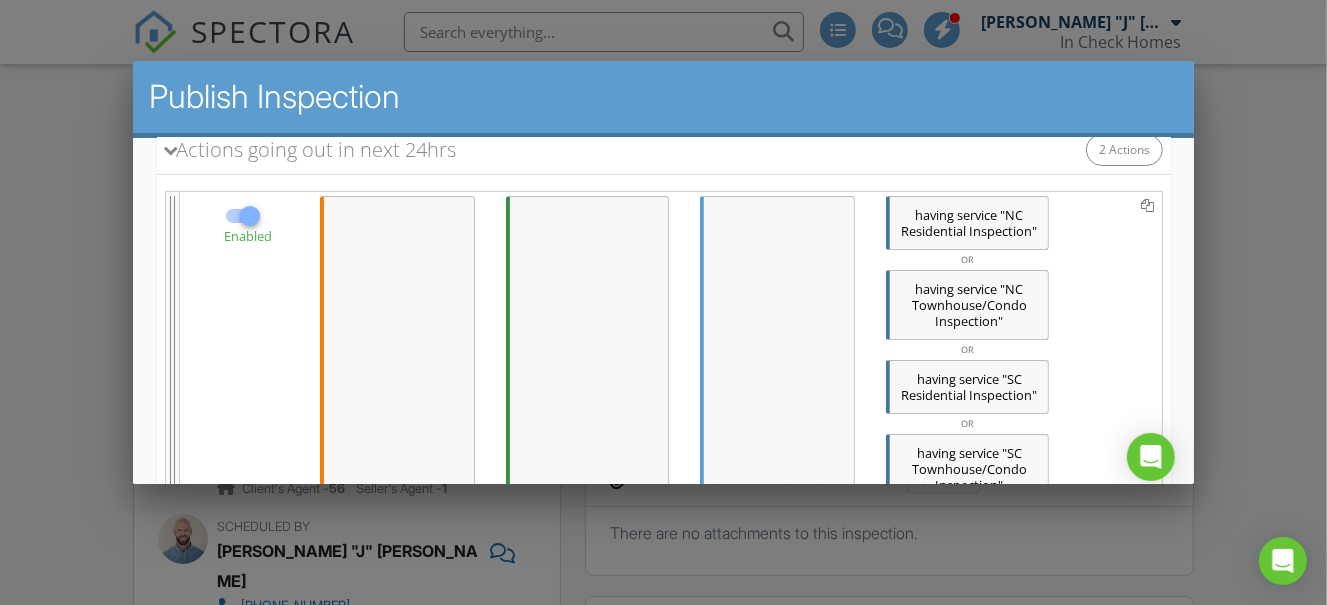 click on ""NC Townhouse/Condo Inspection"" at bounding box center (968, 304) 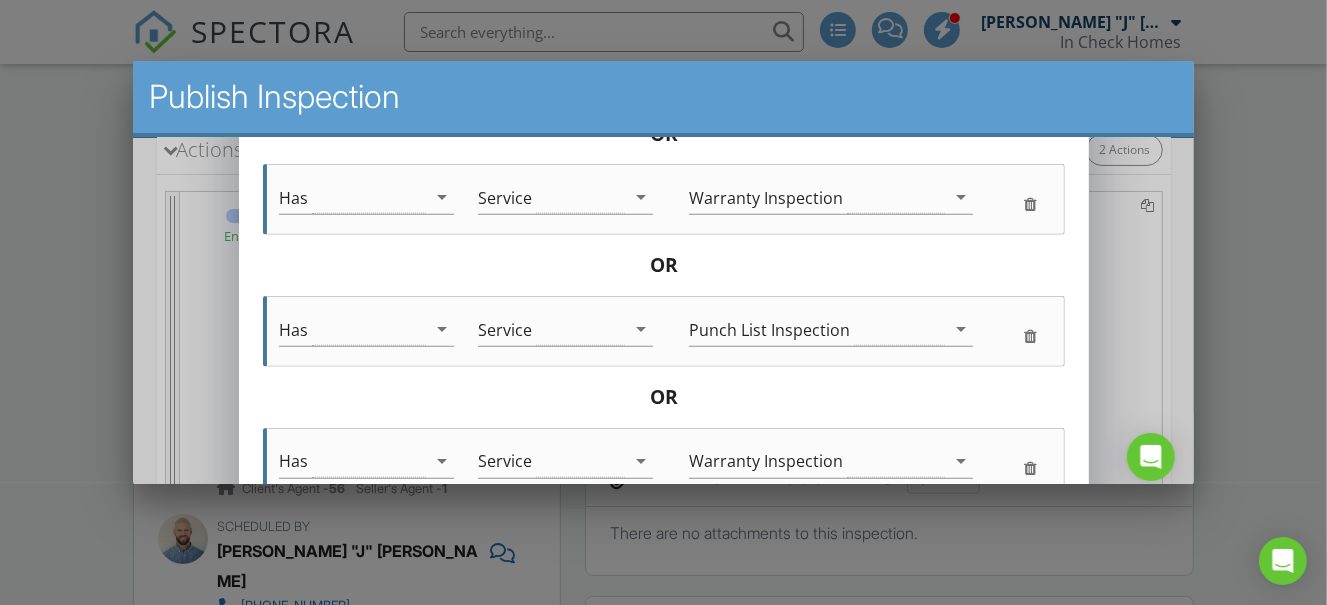 scroll, scrollTop: 1496, scrollLeft: 0, axis: vertical 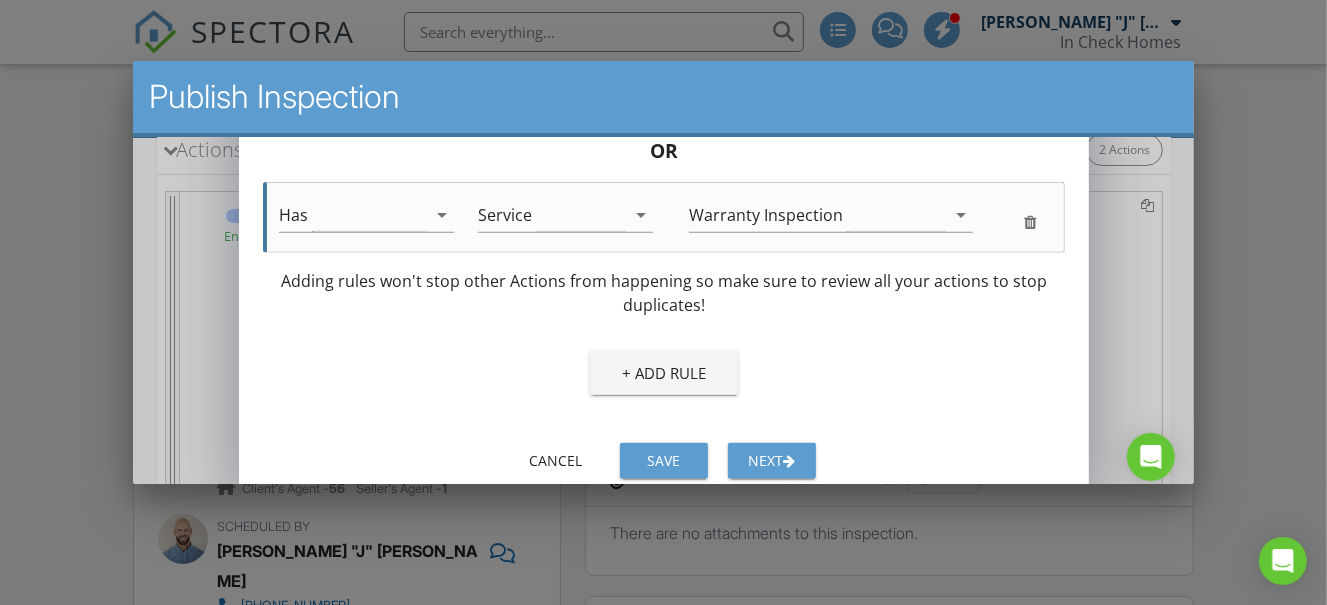 click on "Next" at bounding box center [771, 459] 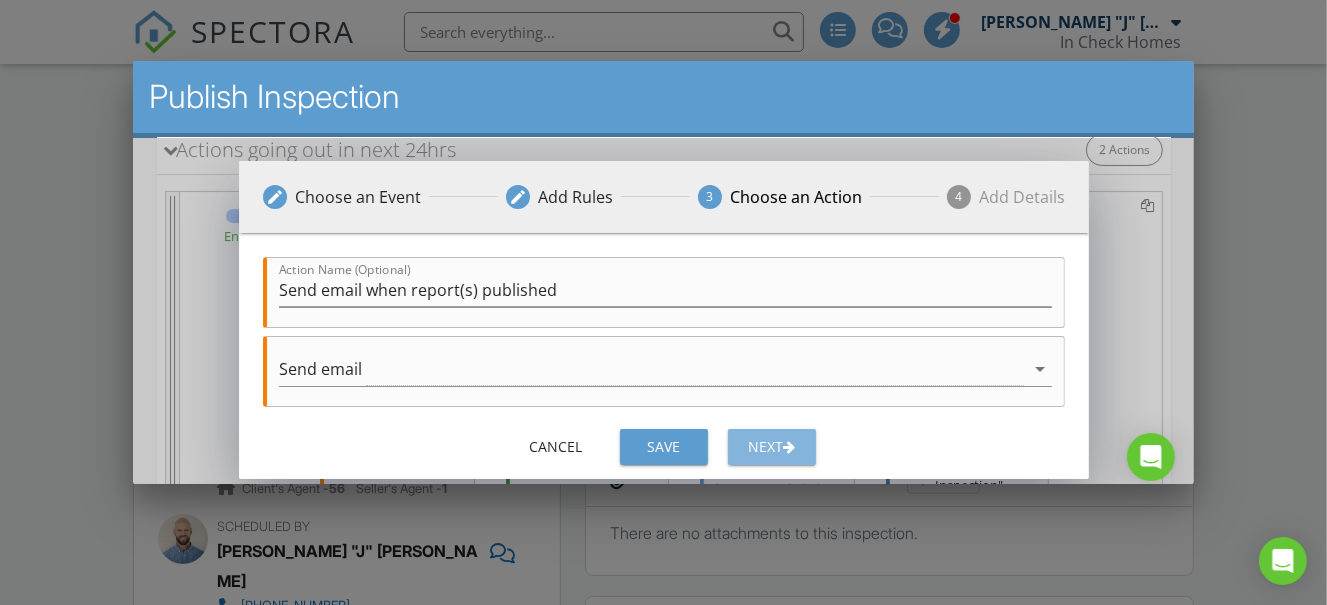 scroll, scrollTop: 0, scrollLeft: 0, axis: both 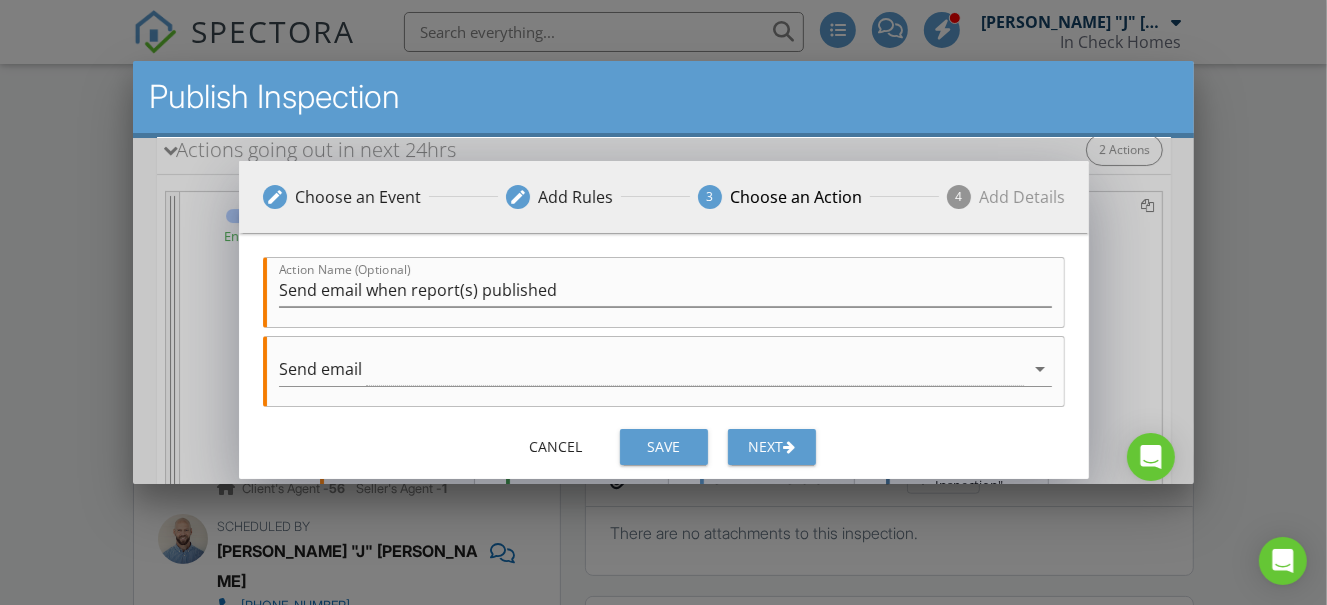 click on "Next" at bounding box center (771, 446) 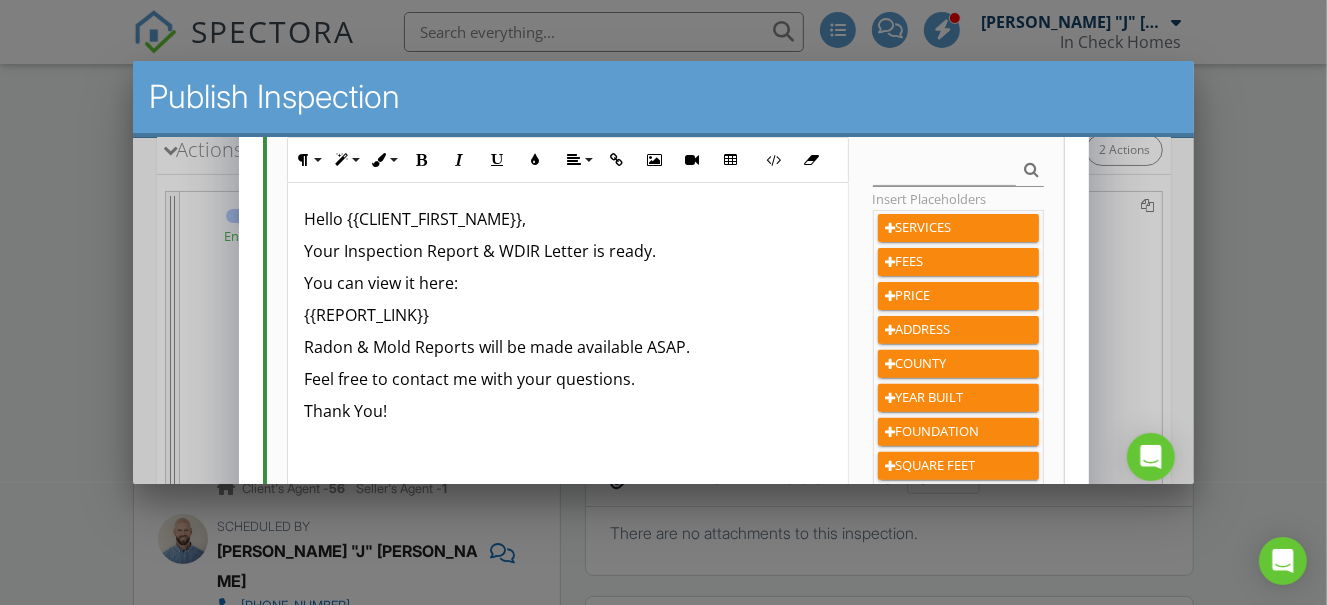scroll, scrollTop: 427, scrollLeft: 0, axis: vertical 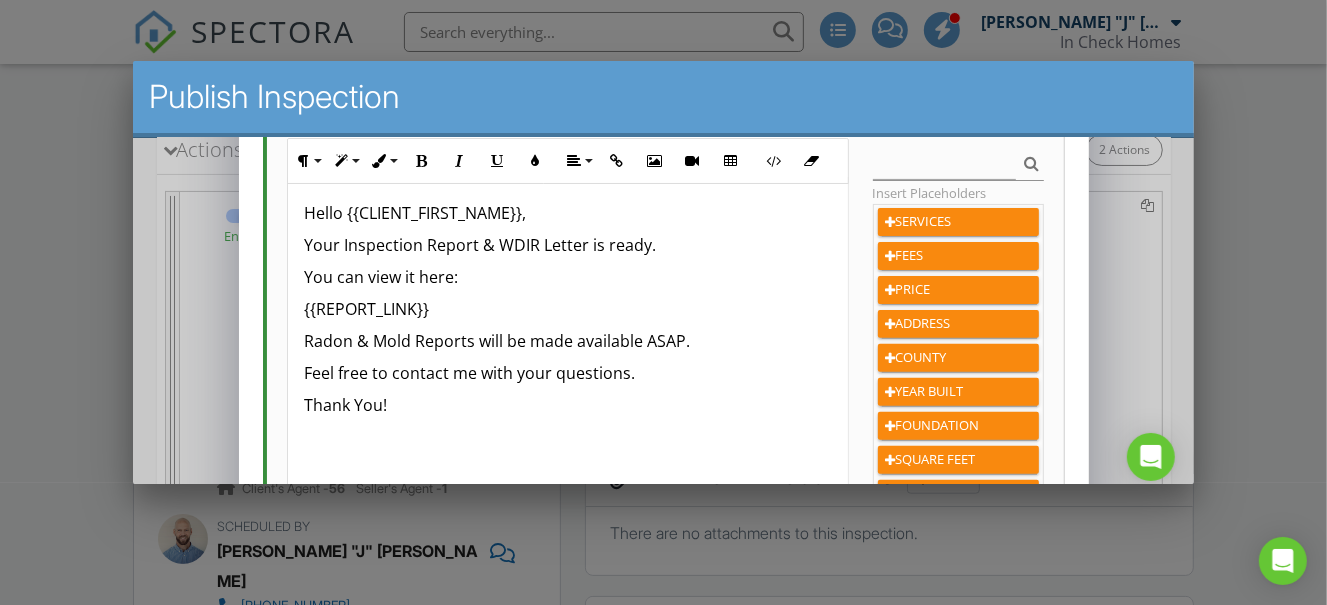 click on "You can view it here:" at bounding box center [566, 276] 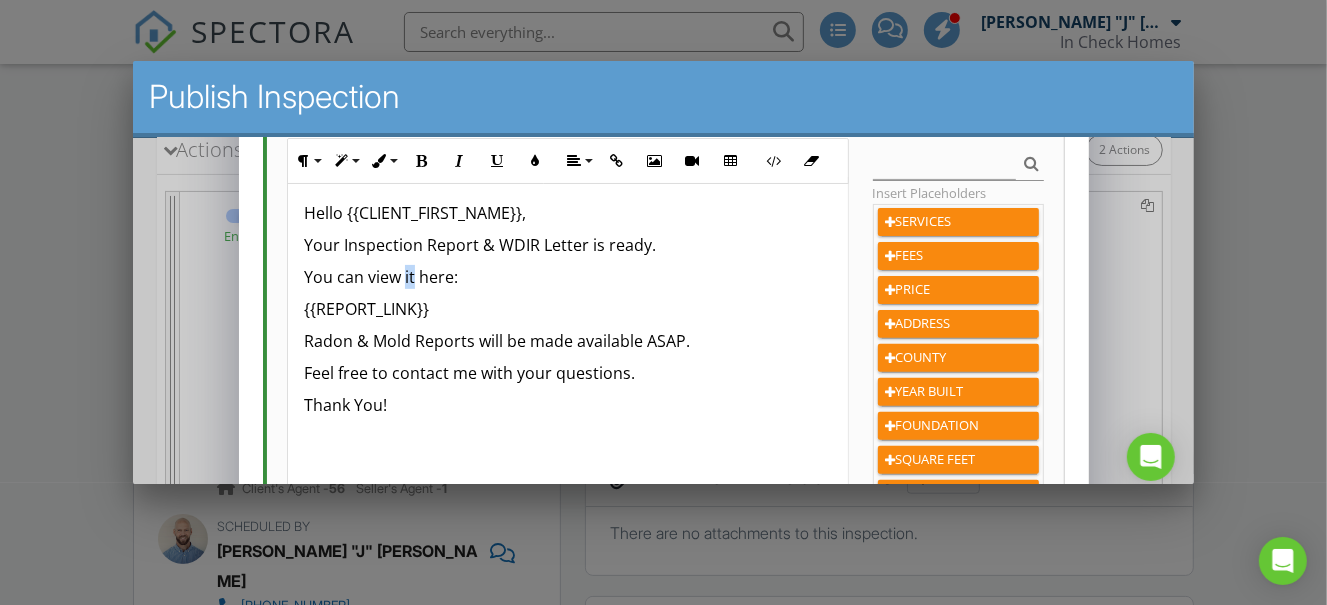 click on "You can view it here:" at bounding box center (566, 276) 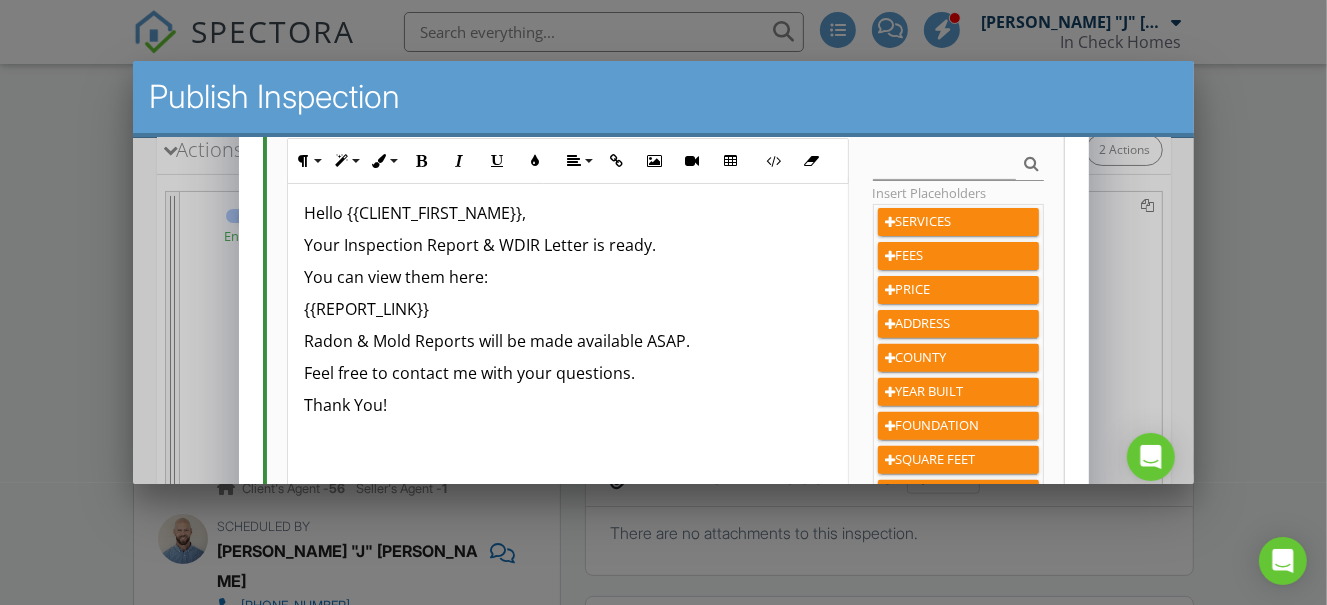 scroll, scrollTop: 0, scrollLeft: 0, axis: both 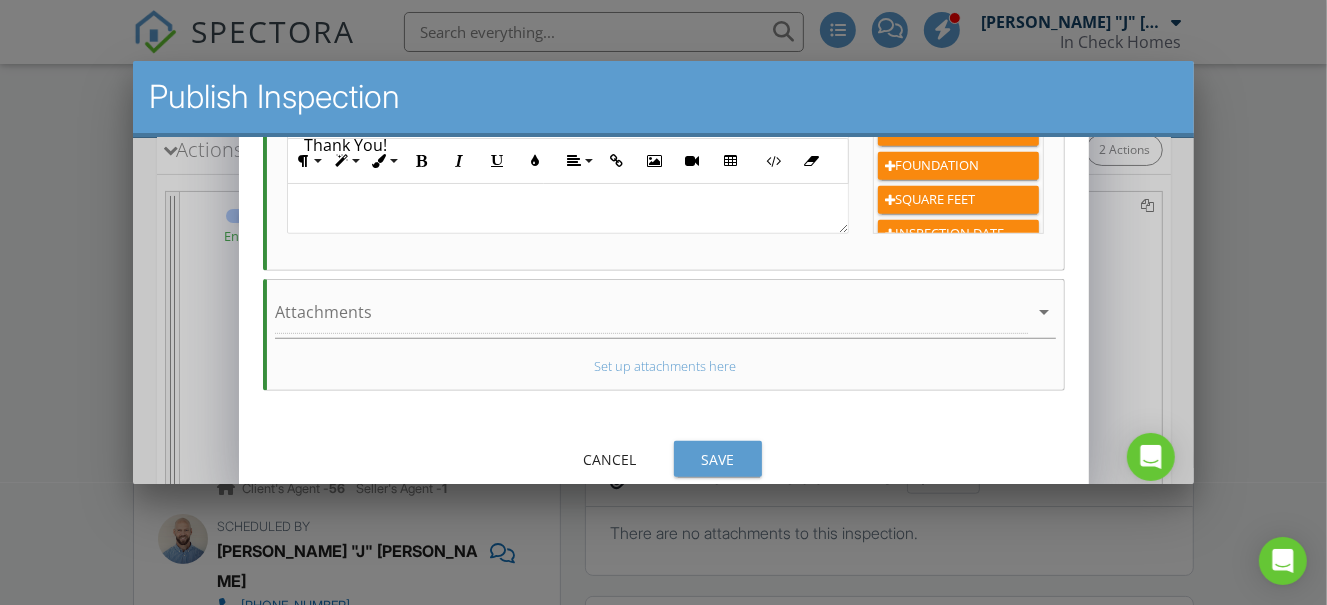 click on "Save" at bounding box center (717, 458) 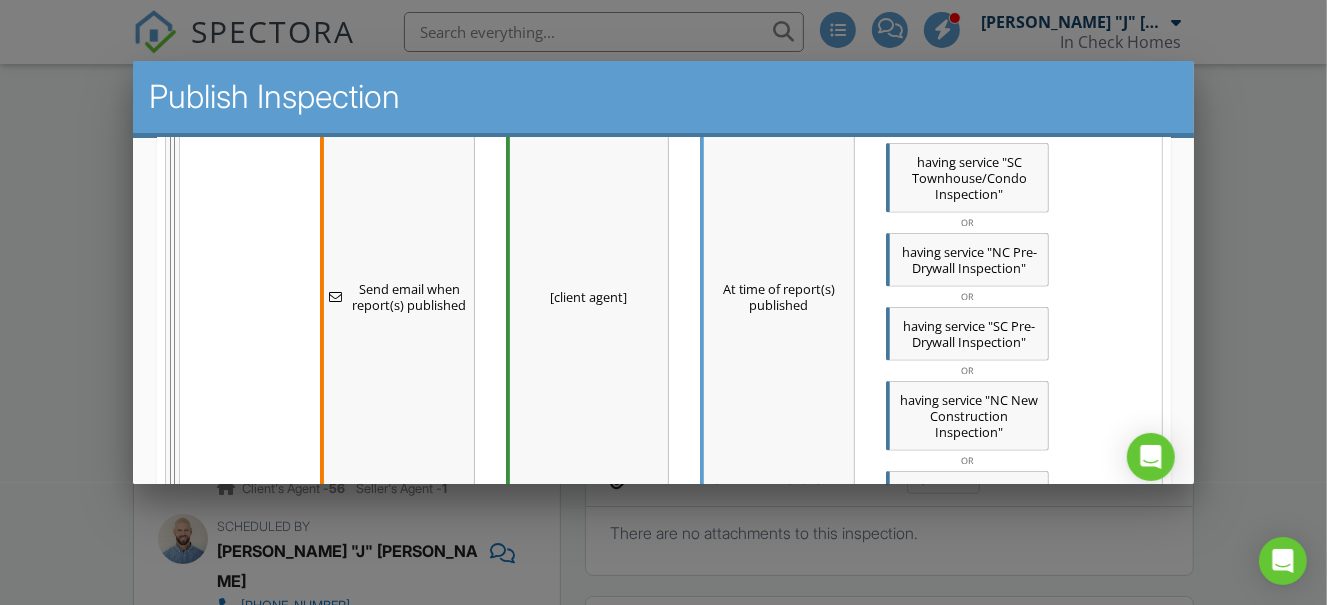 scroll, scrollTop: 1695, scrollLeft: 0, axis: vertical 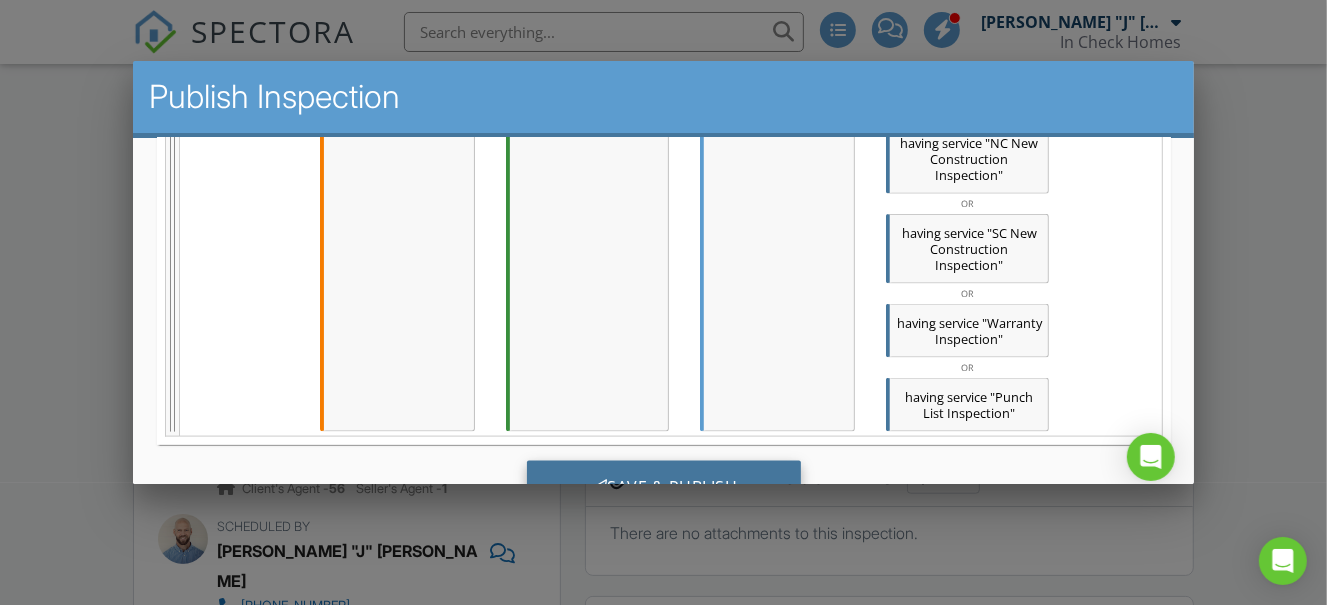 click on "Save & Publish" at bounding box center (663, 487) 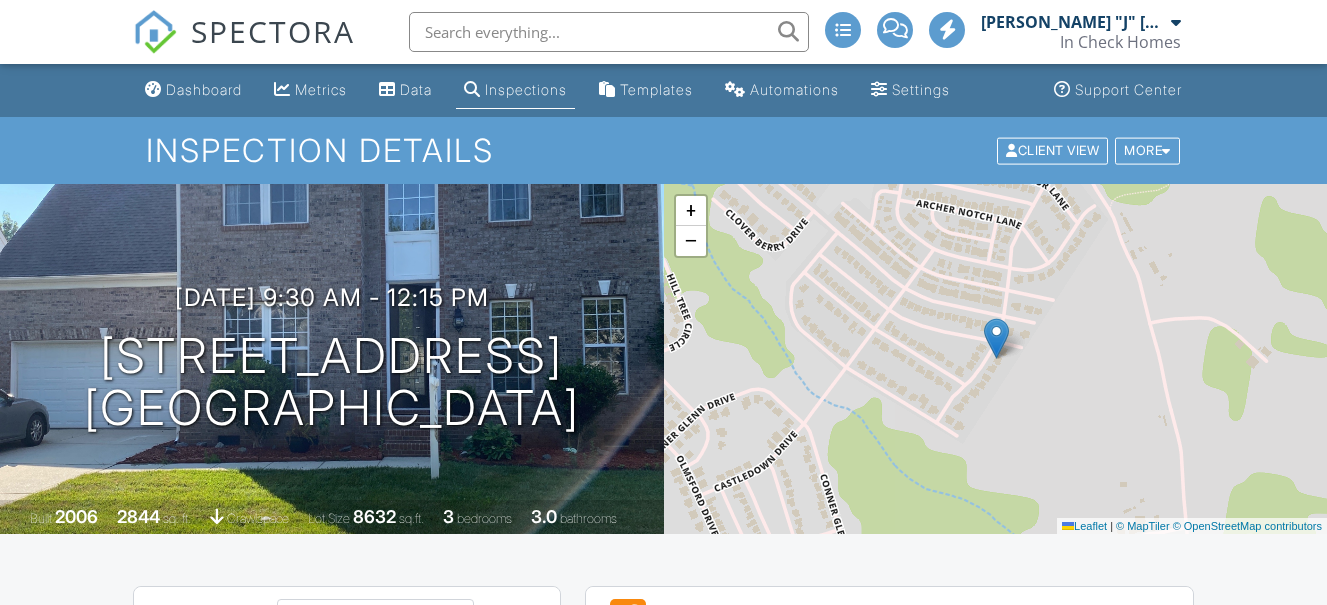 scroll, scrollTop: 0, scrollLeft: 0, axis: both 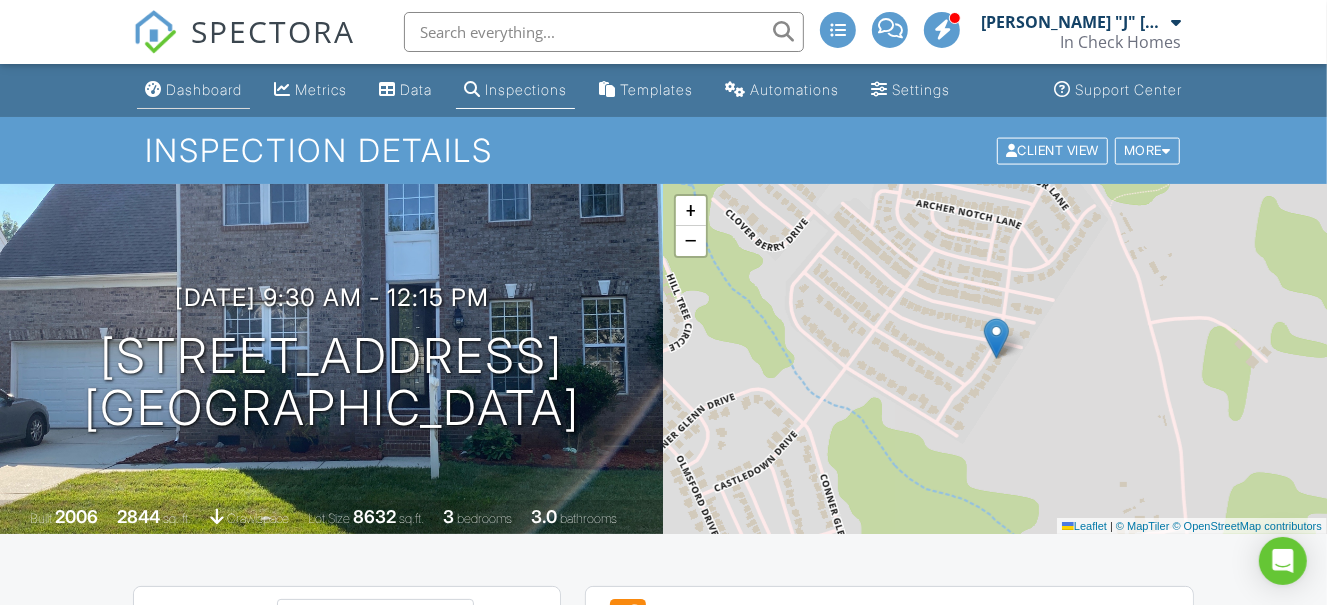 click on "Dashboard" at bounding box center [193, 90] 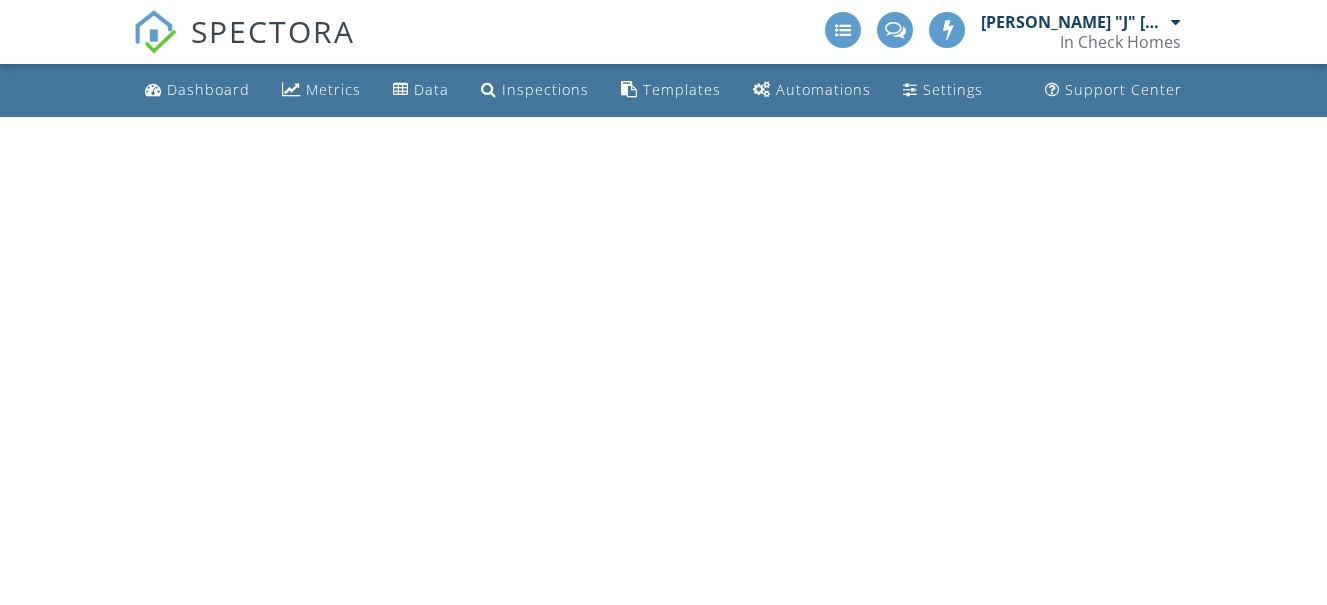 scroll, scrollTop: 0, scrollLeft: 0, axis: both 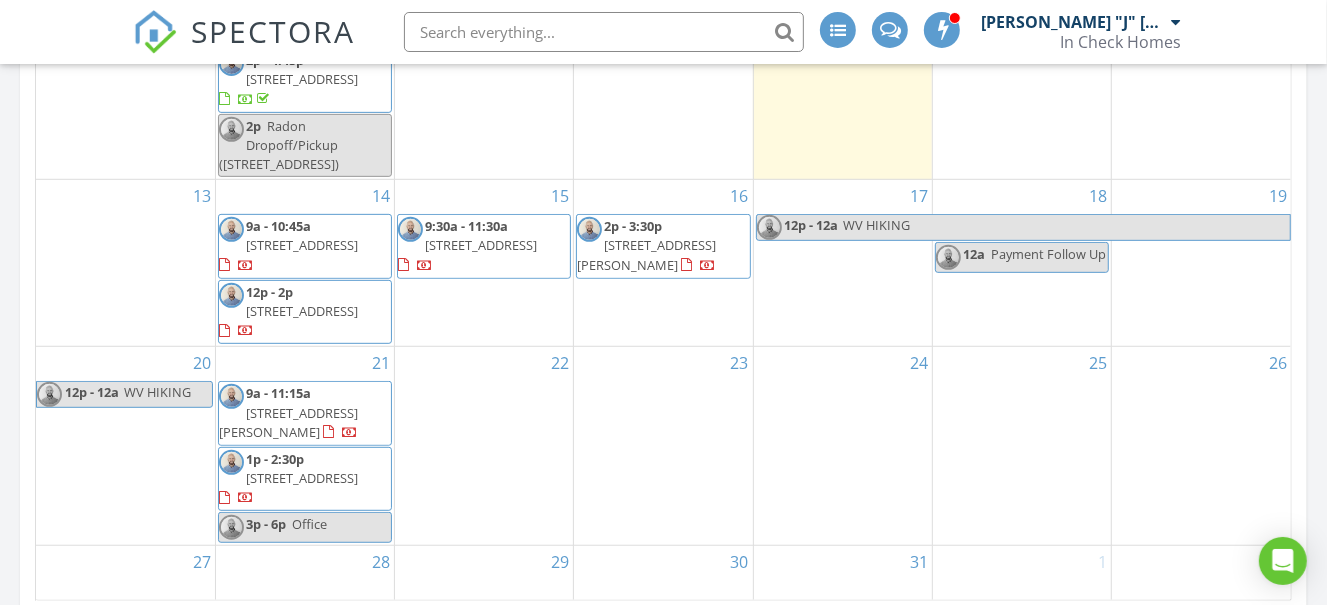 click on "9:30a - 11:30a
[STREET_ADDRESS]" at bounding box center [484, 246] 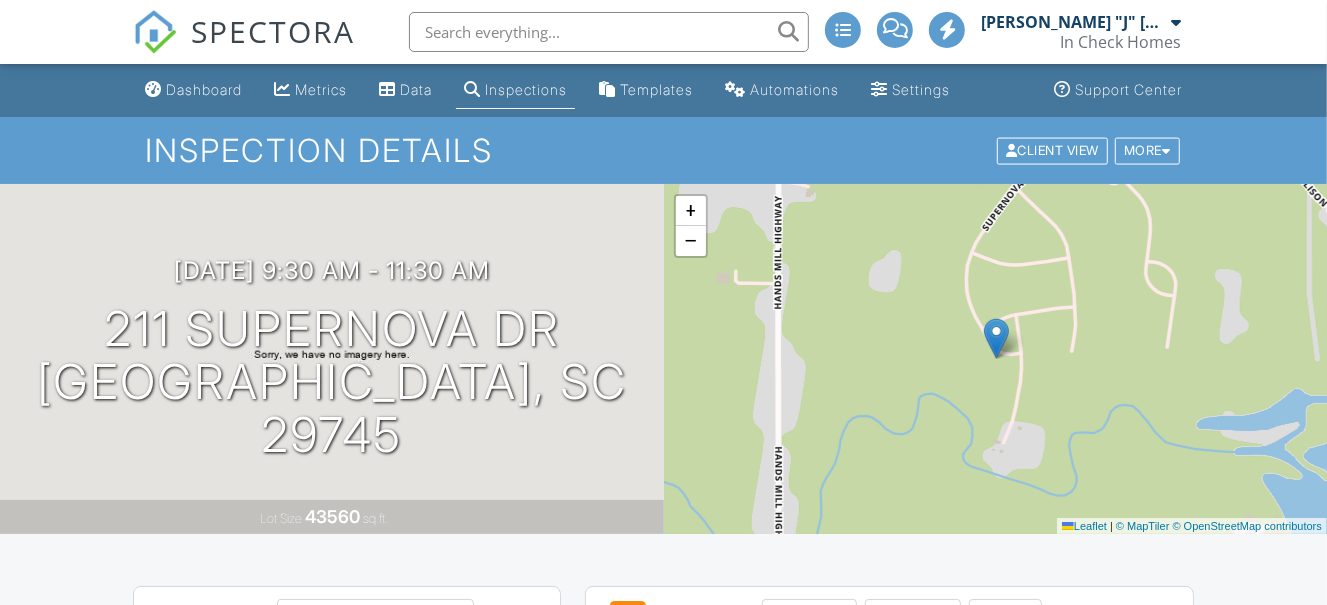 scroll, scrollTop: 260, scrollLeft: 0, axis: vertical 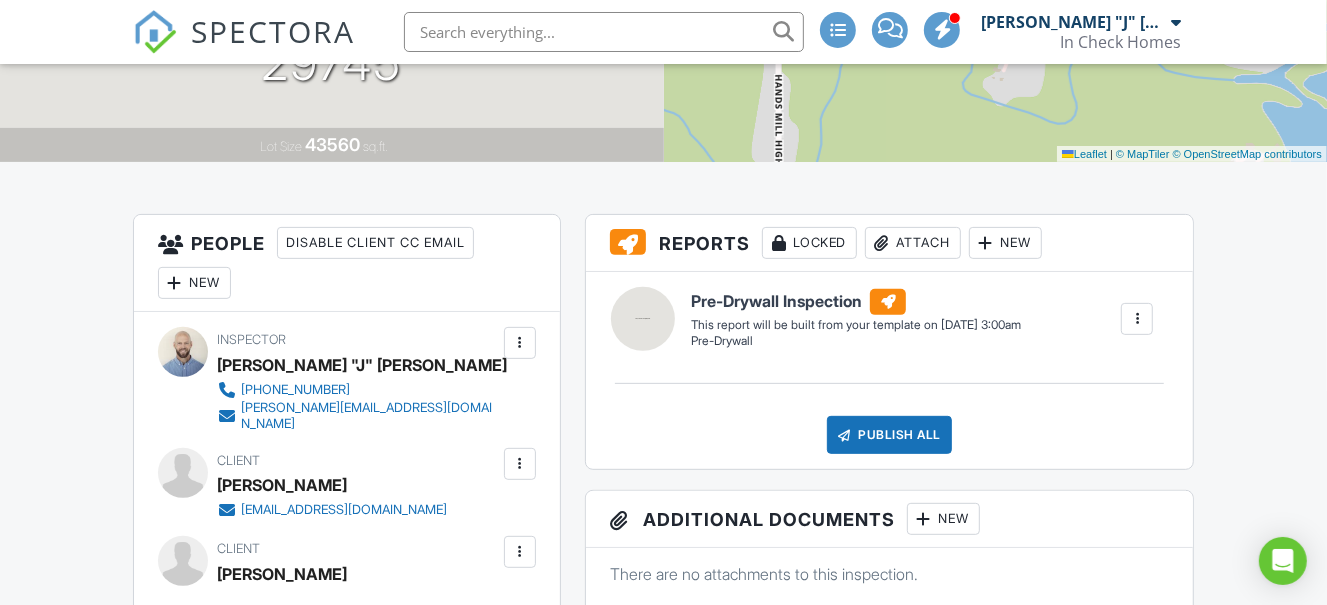 click at bounding box center [604, 32] 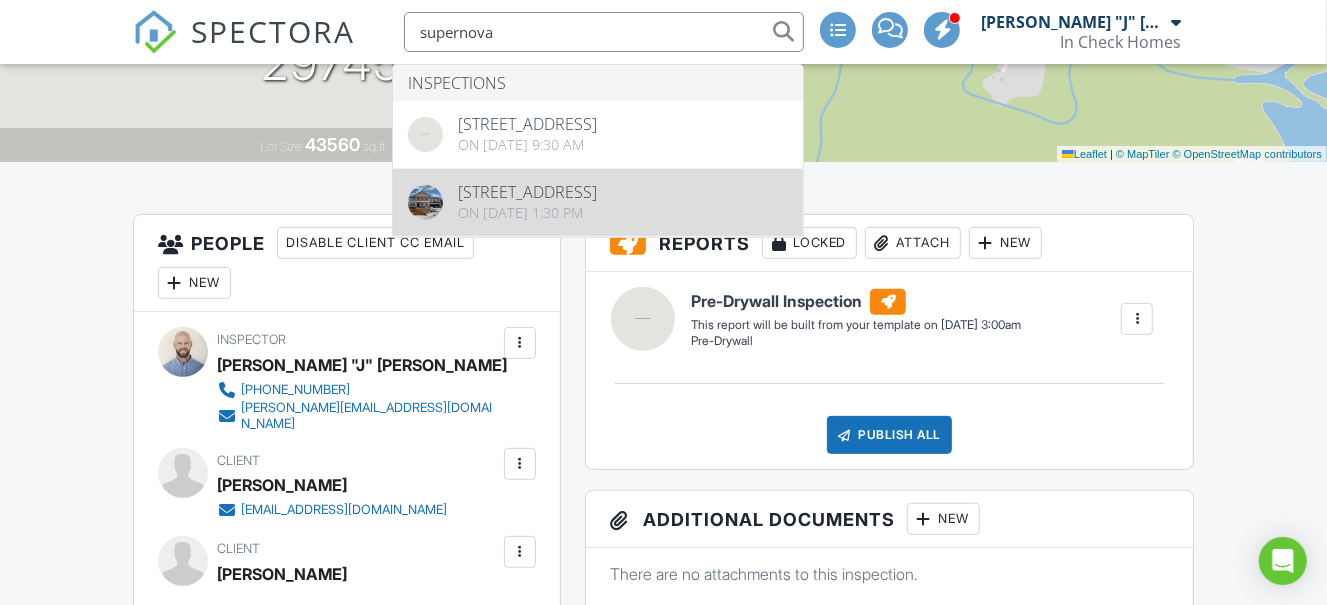 type on "supernova" 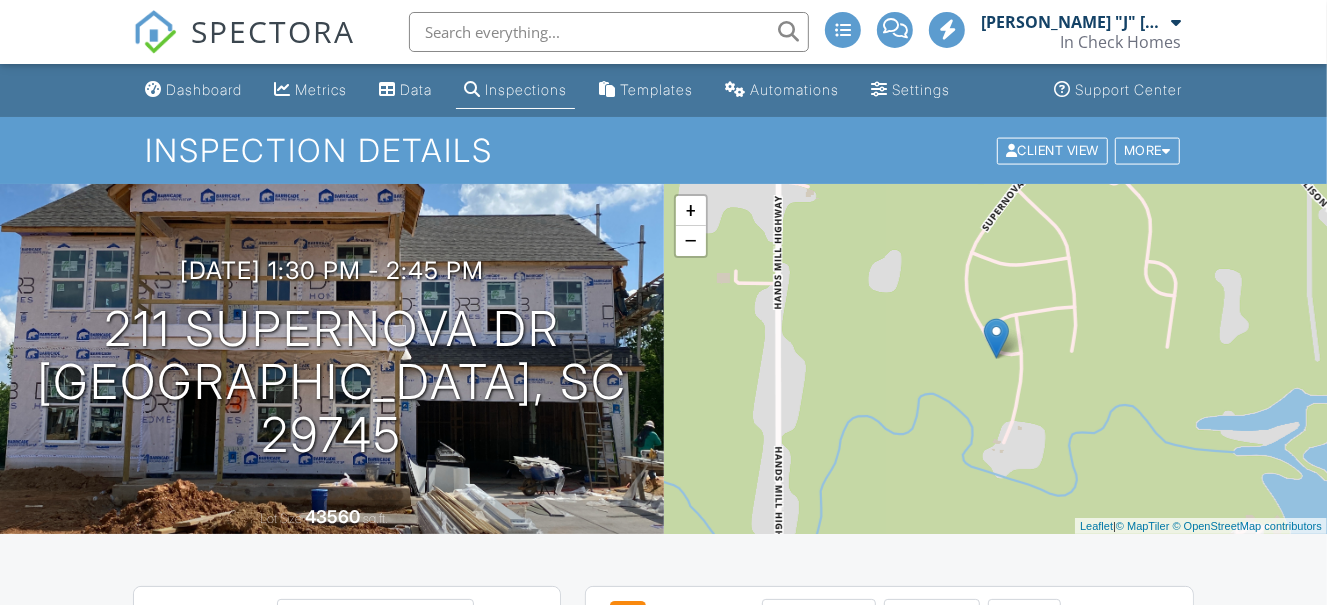 scroll, scrollTop: 102, scrollLeft: 0, axis: vertical 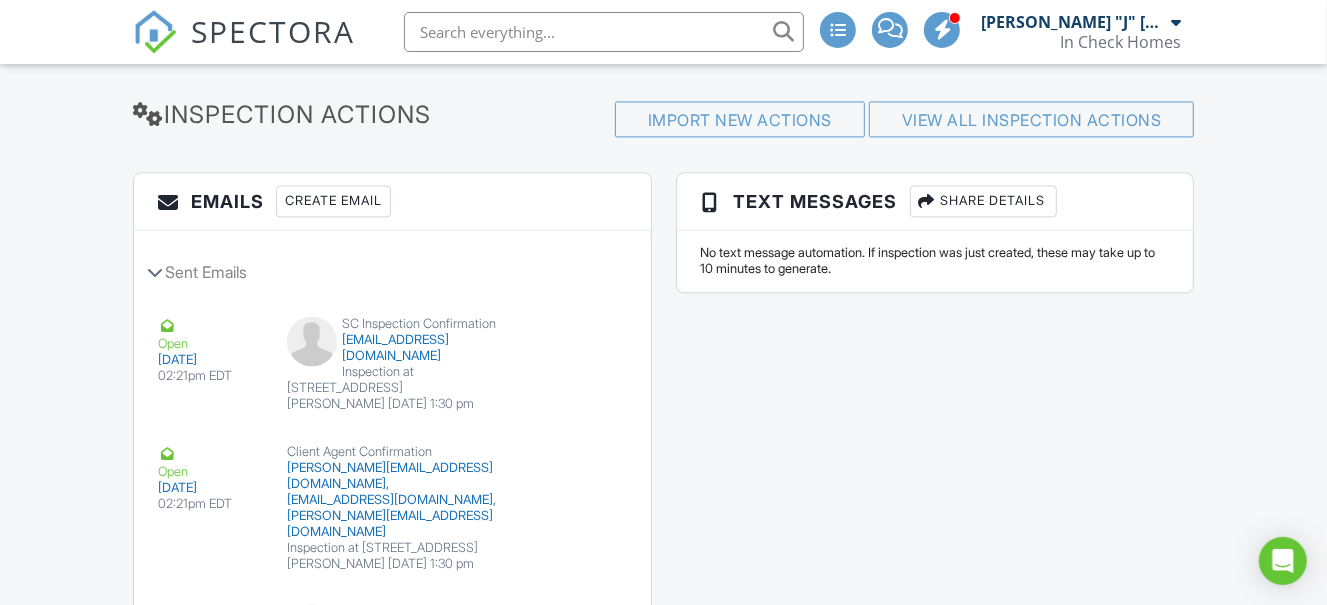 click at bounding box center (604, 32) 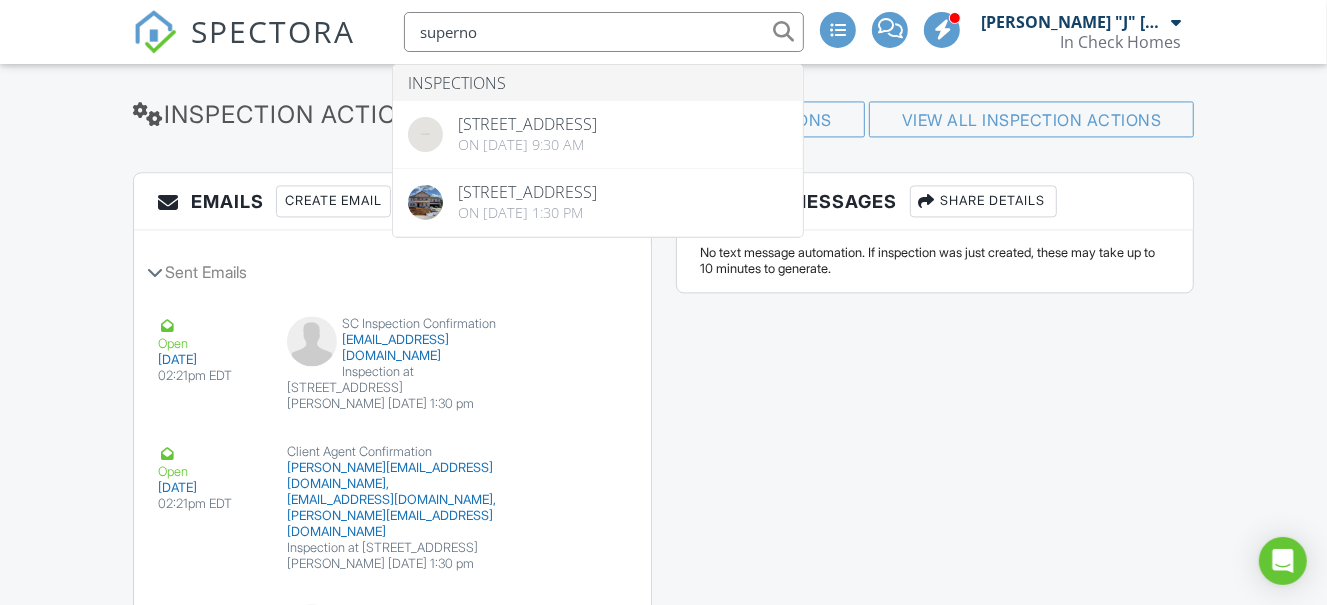 type on "superno" 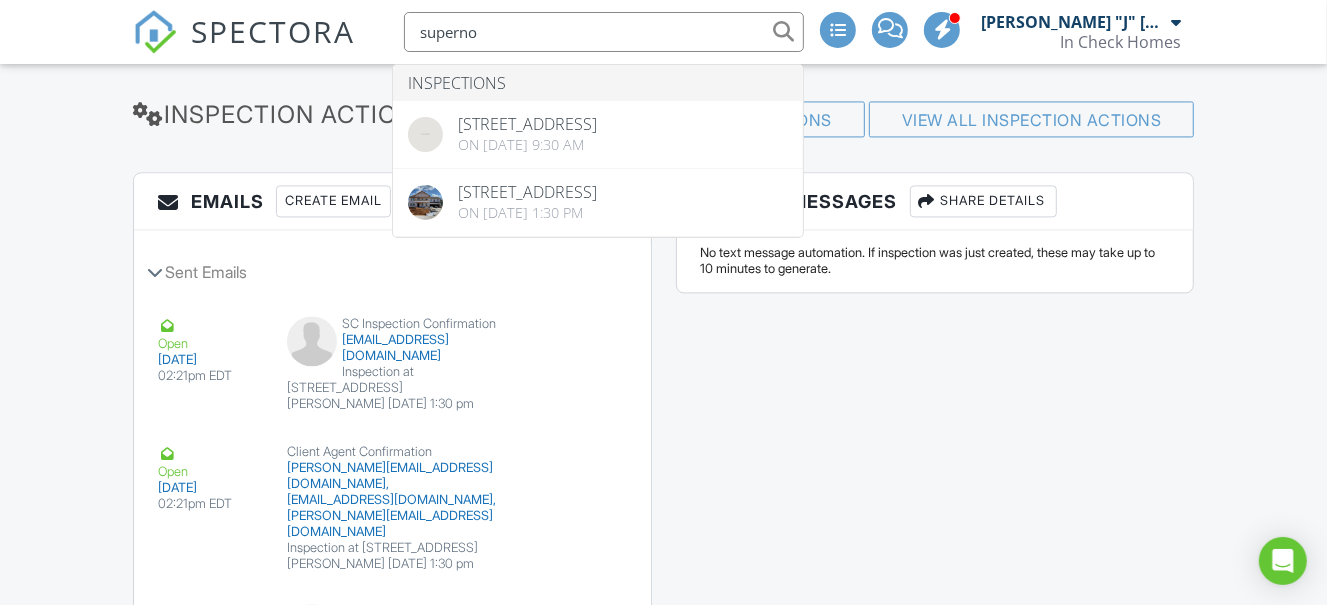 click on "Emails
Create Email
Sent Emails
Open
05/06/2025
02:21pm EDT
SC Inspection Confirmation
tae_turner@icloud.com
Inspection at 211 Supernova Dr, York, SC 29745 05/08/2025 at 1:30 pm
View Email
Resend
Open
05/06/2025
02:21pm EDT
Client Agent Confirmation
mike@carolinarealtyadvisors.com, Closings@carolinarealtyadvisors.com,  samantha@carolinarealtyadvisors.com
Inspection at 211 Supernova Dr, York, SC 29745 05/08/2025 at 1:30 pm
View Email
Resend
Delivered
05/06/2025
06:37pm EDT
tae_turner@icloud.com
Thanks for your payment!
Resend
Open
05/06/2025
08:21pm EDT
Ancillary Services-Full List
tae_turner@icloud.com
Bundle & Save w/ In Check Homes
View Email
Resend
Open
05/07/2025
01:32pm EDT
Send email 1 day before inspection start time" at bounding box center (664, 1312) 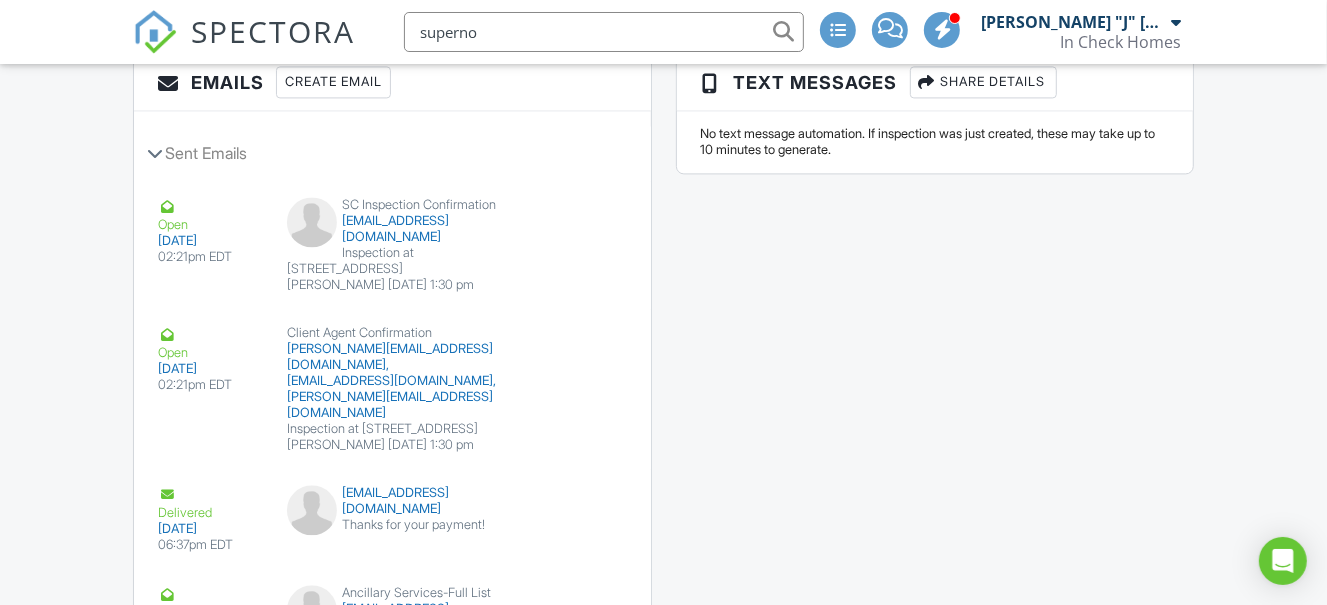scroll, scrollTop: 2725, scrollLeft: 0, axis: vertical 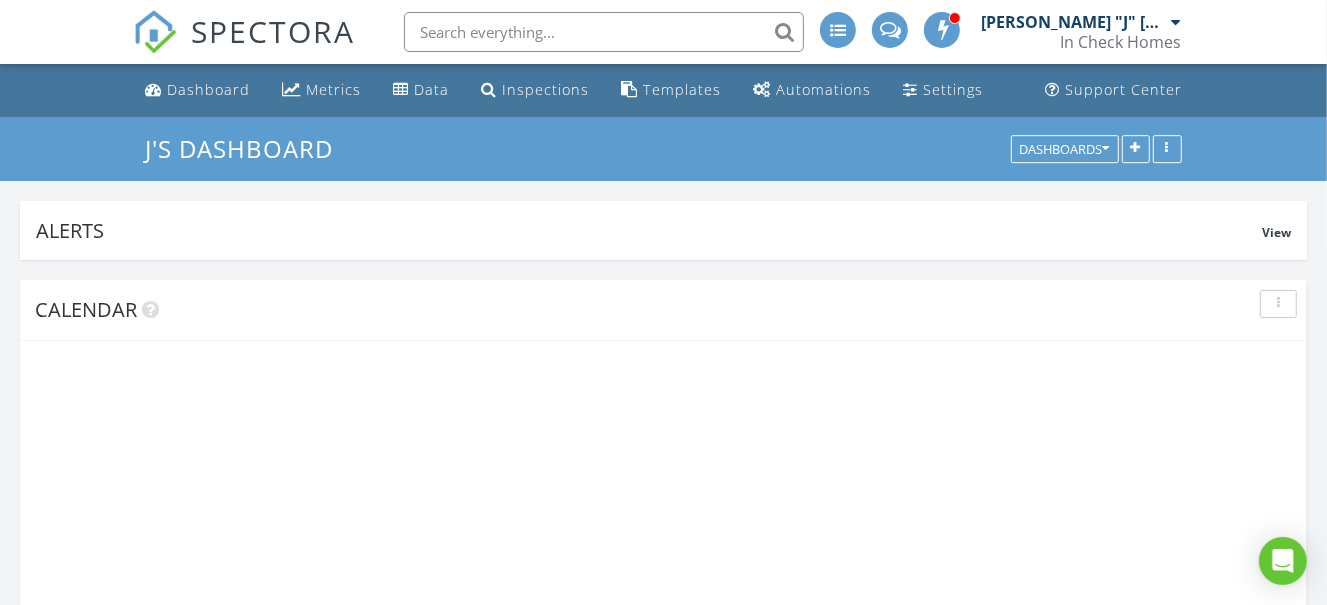 click at bounding box center [604, 32] 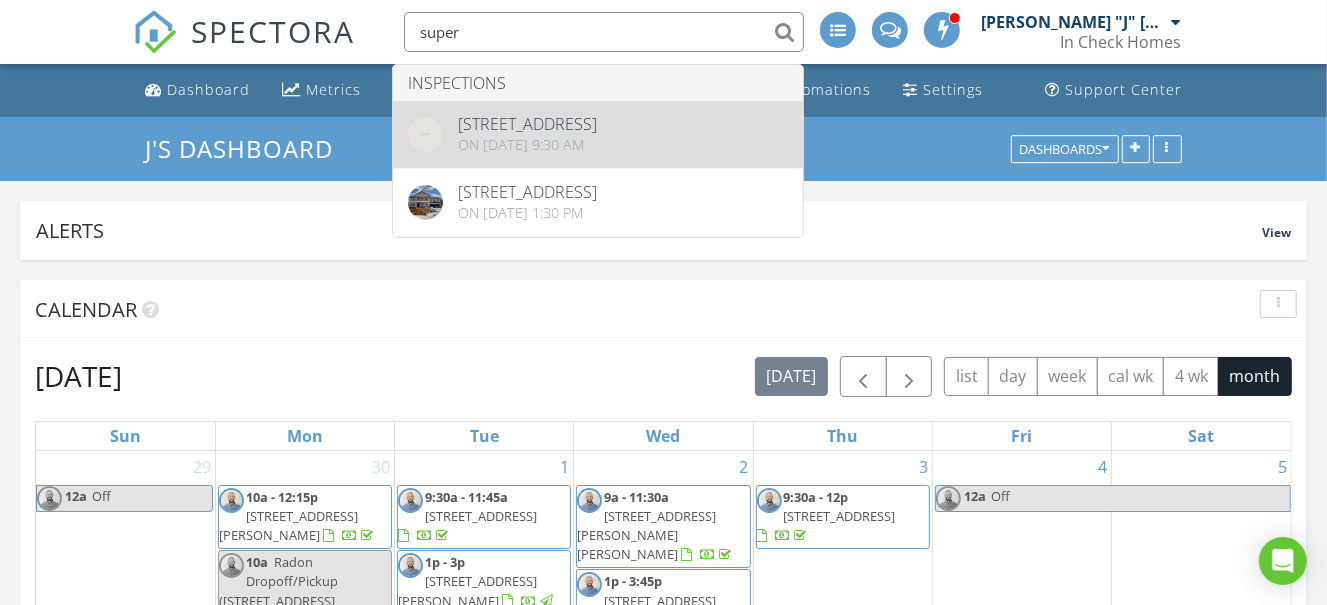 type on "super" 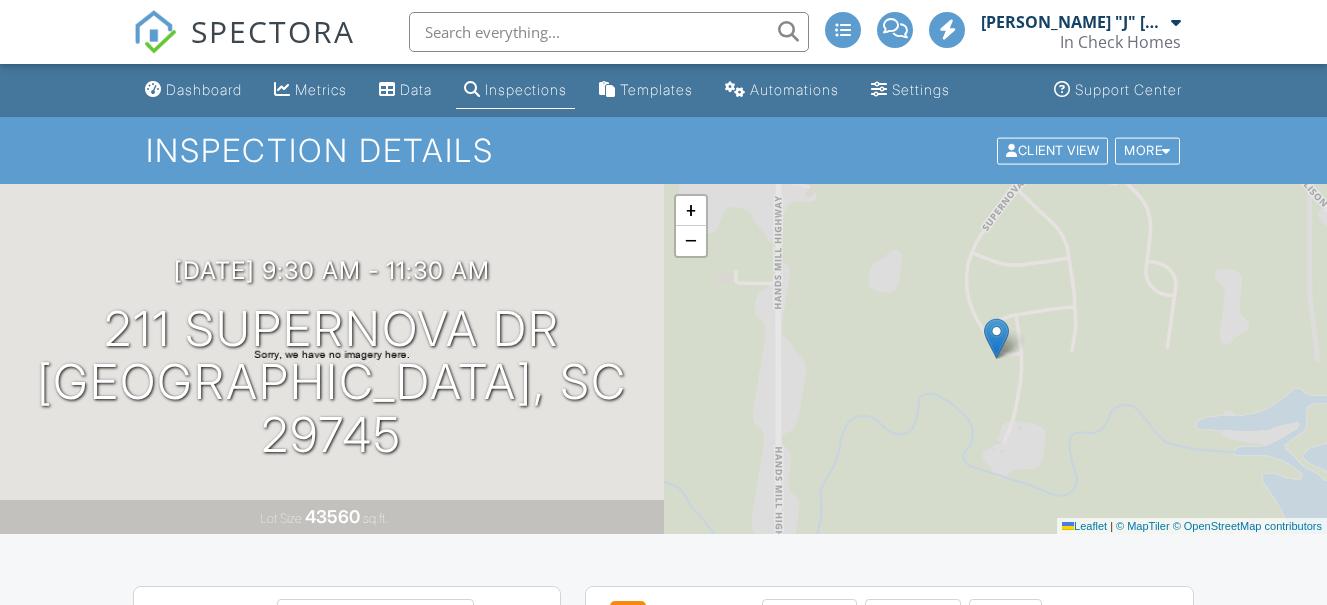 scroll, scrollTop: 0, scrollLeft: 0, axis: both 